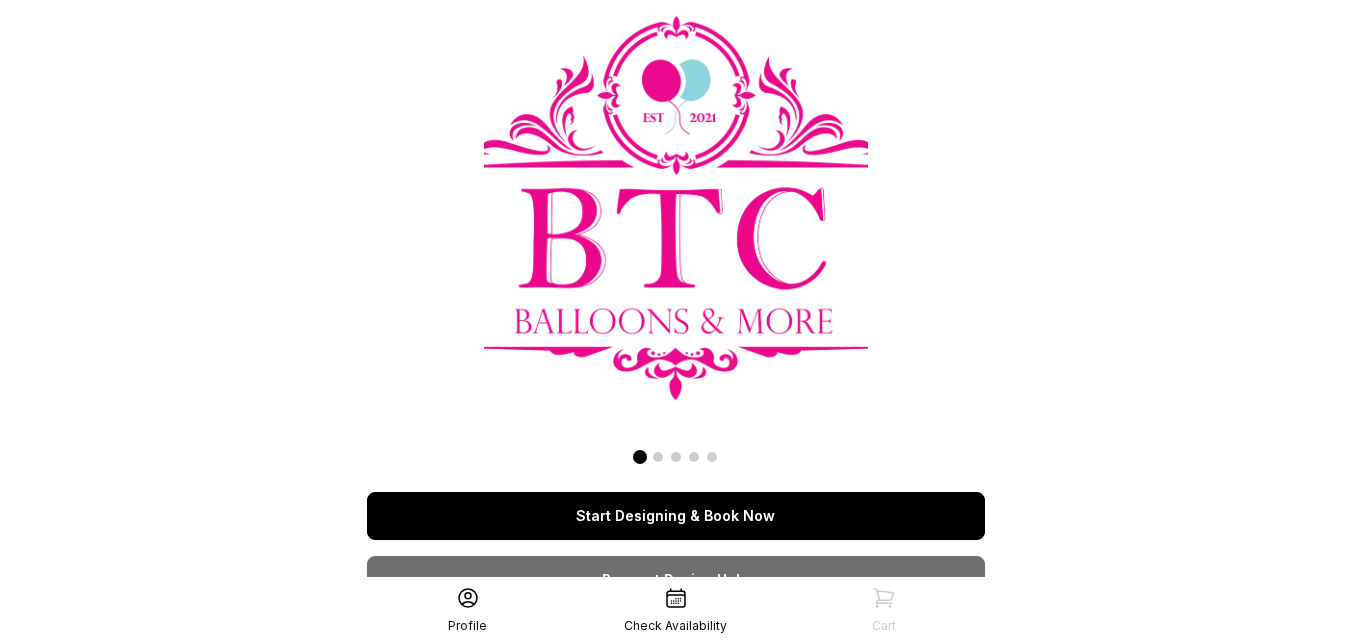 scroll, scrollTop: 0, scrollLeft: 0, axis: both 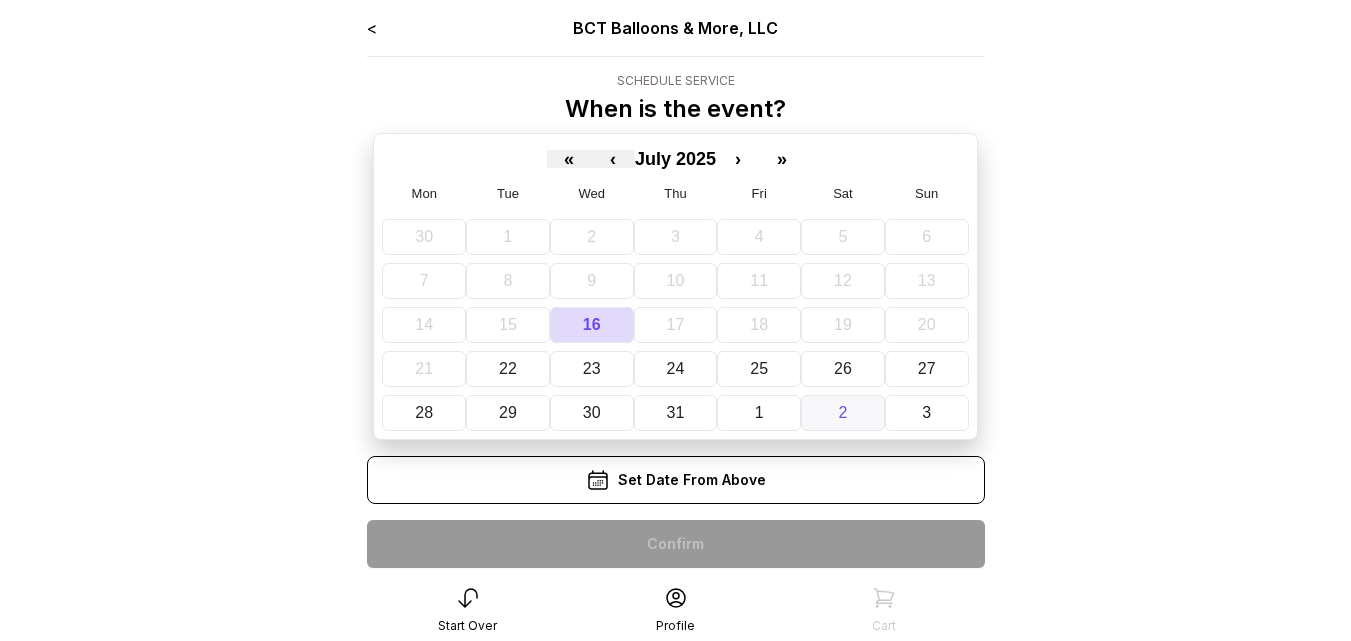 click on "2" at bounding box center [843, 413] 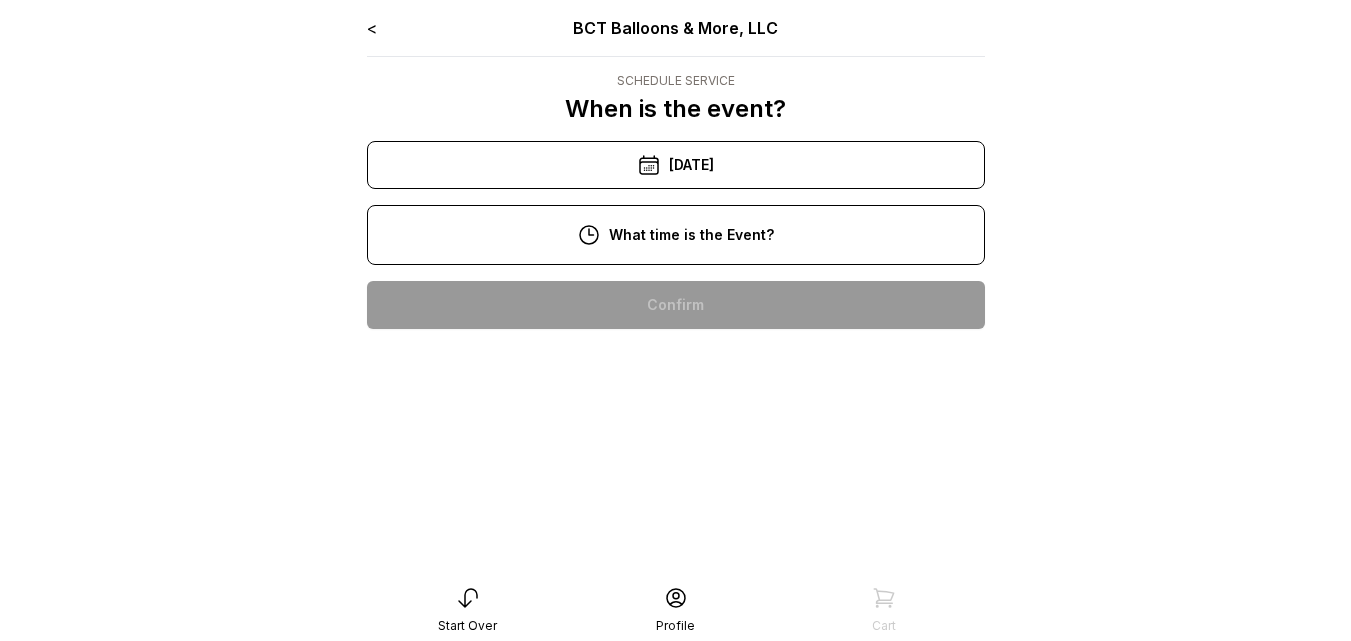 click on "1:00 pm" at bounding box center [676, 497] 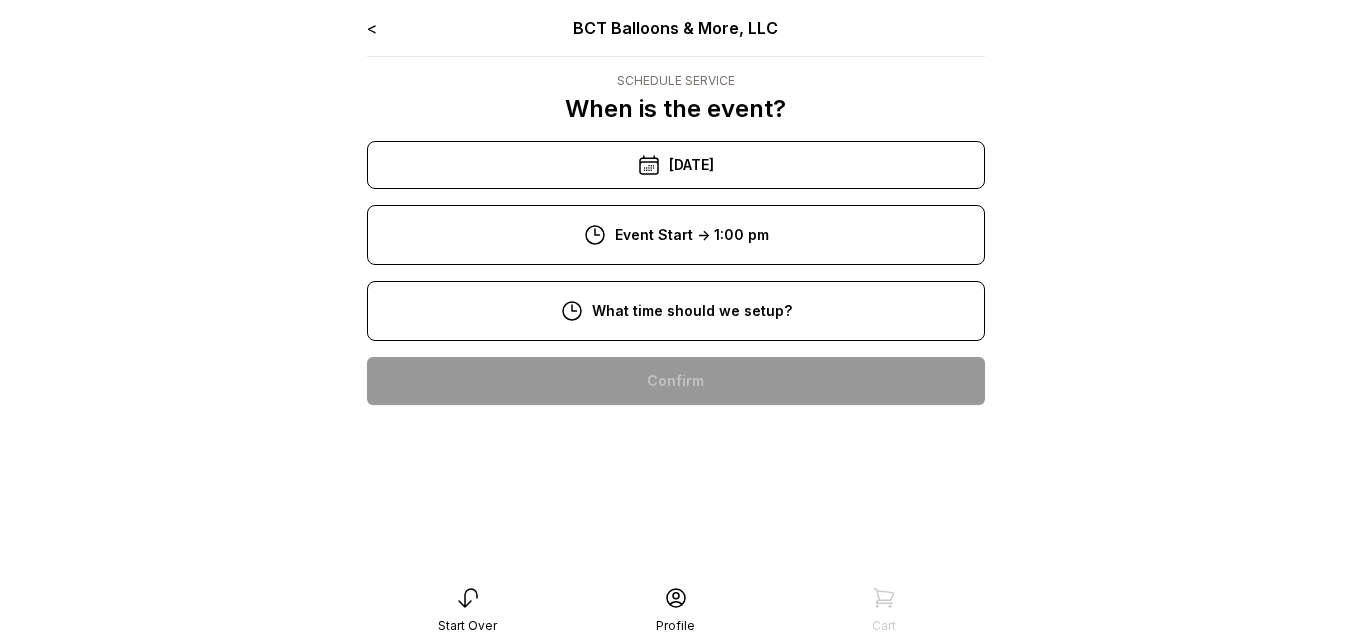 click on "8:00 am" at bounding box center (676, 381) 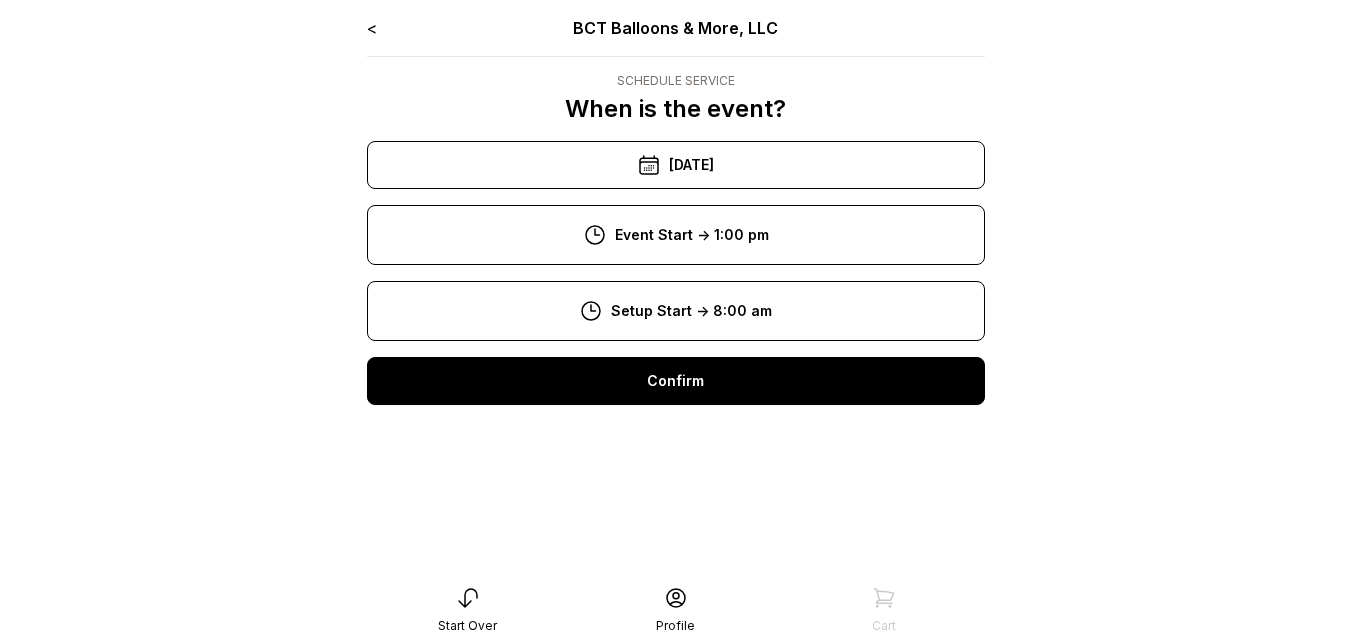 click on "Confirm" at bounding box center [676, 381] 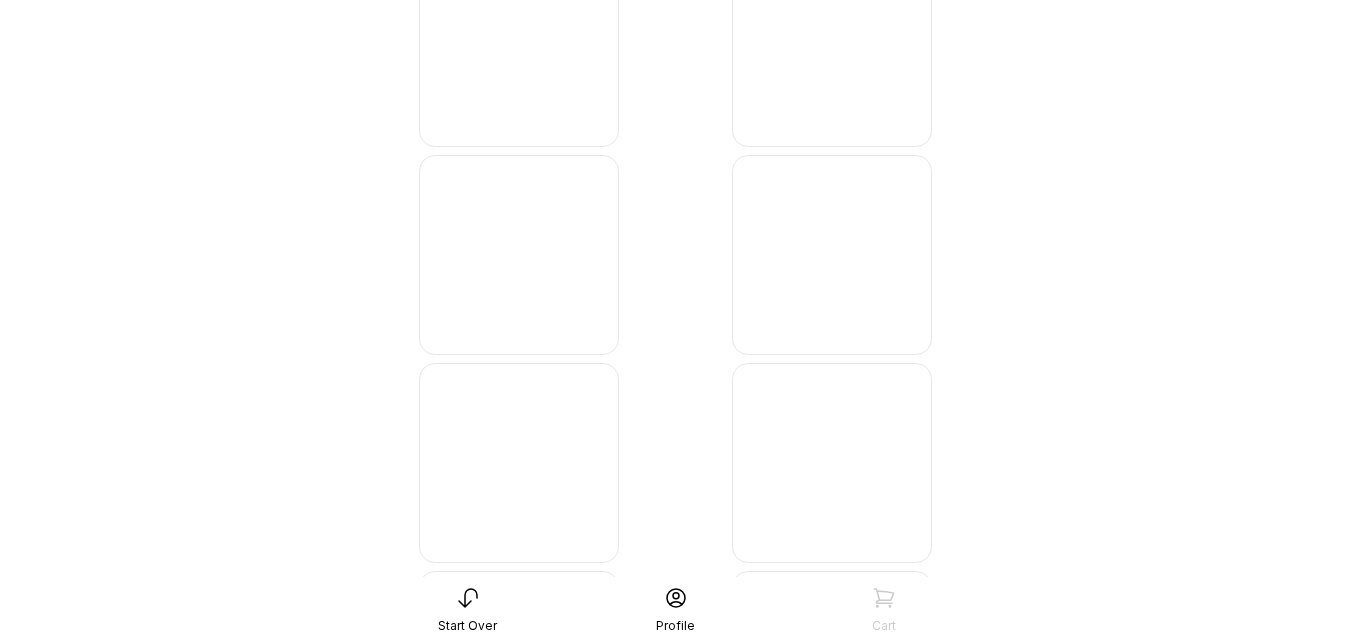 scroll, scrollTop: 2855, scrollLeft: 0, axis: vertical 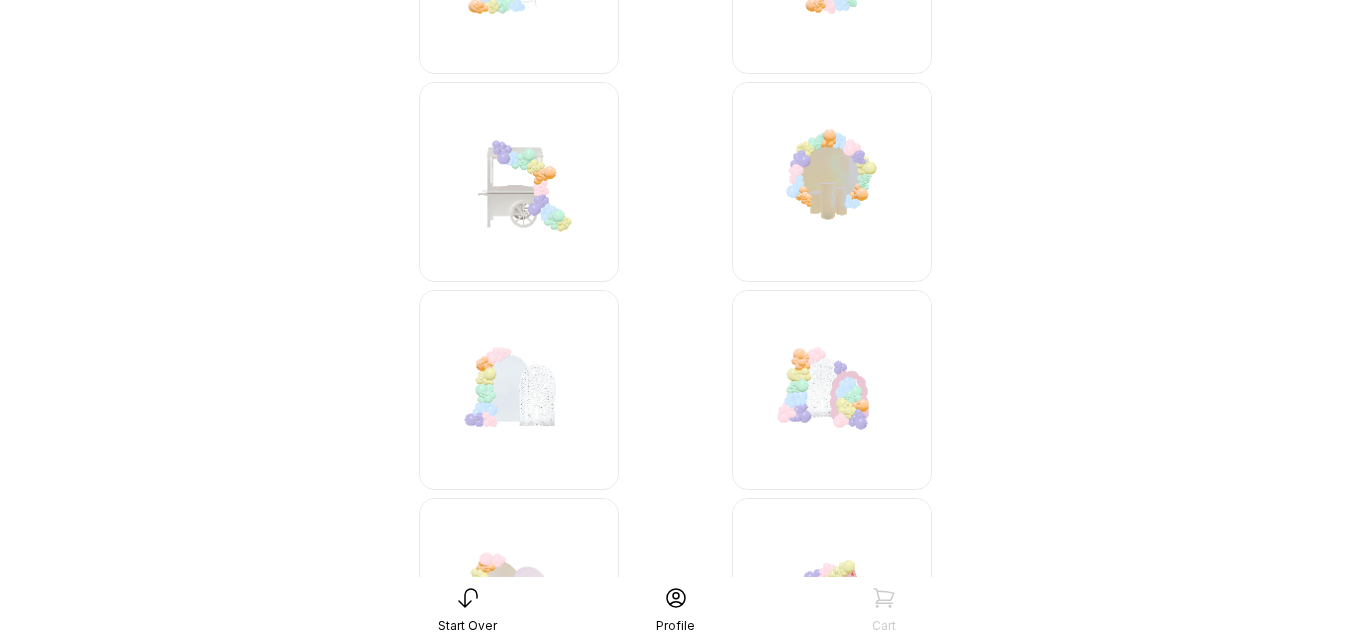 click at bounding box center [832, 182] 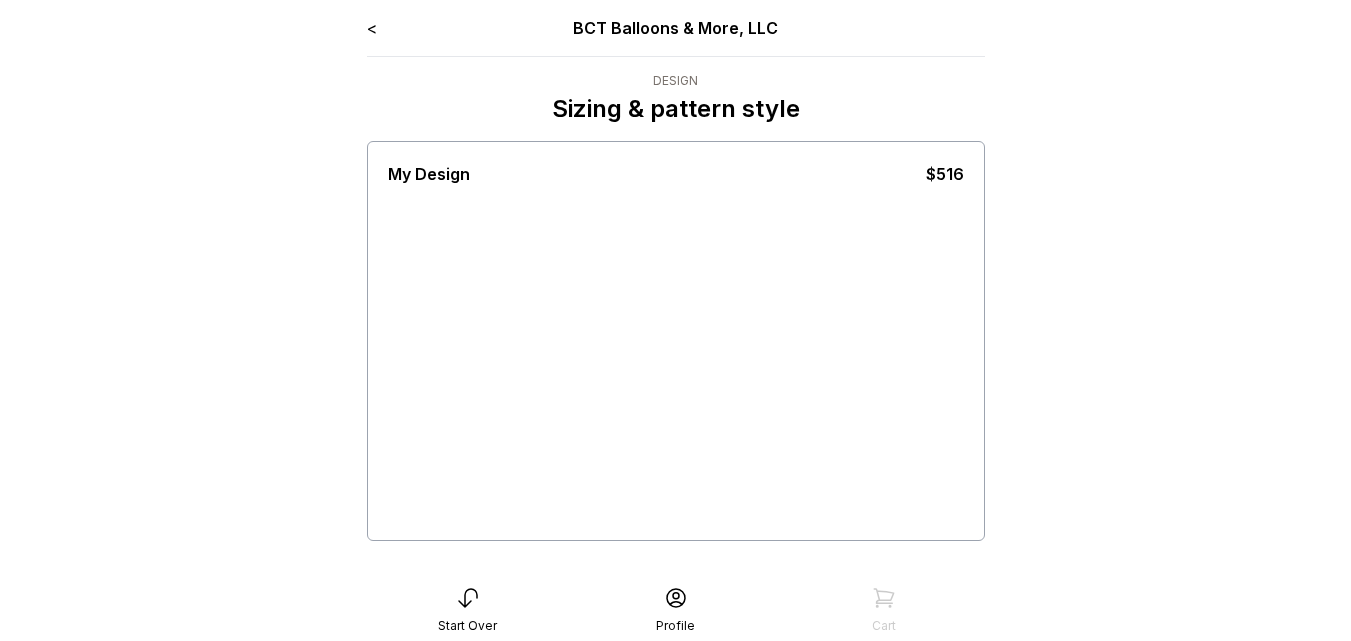scroll, scrollTop: 0, scrollLeft: 0, axis: both 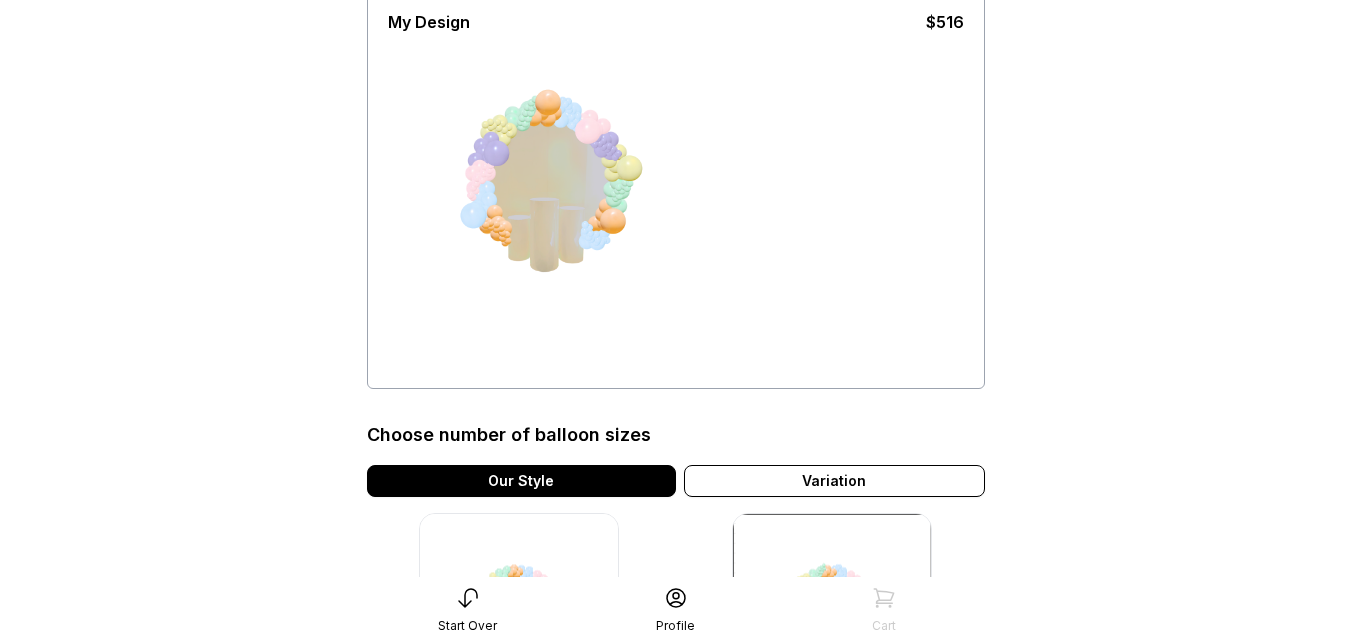click at bounding box center (571, 192) 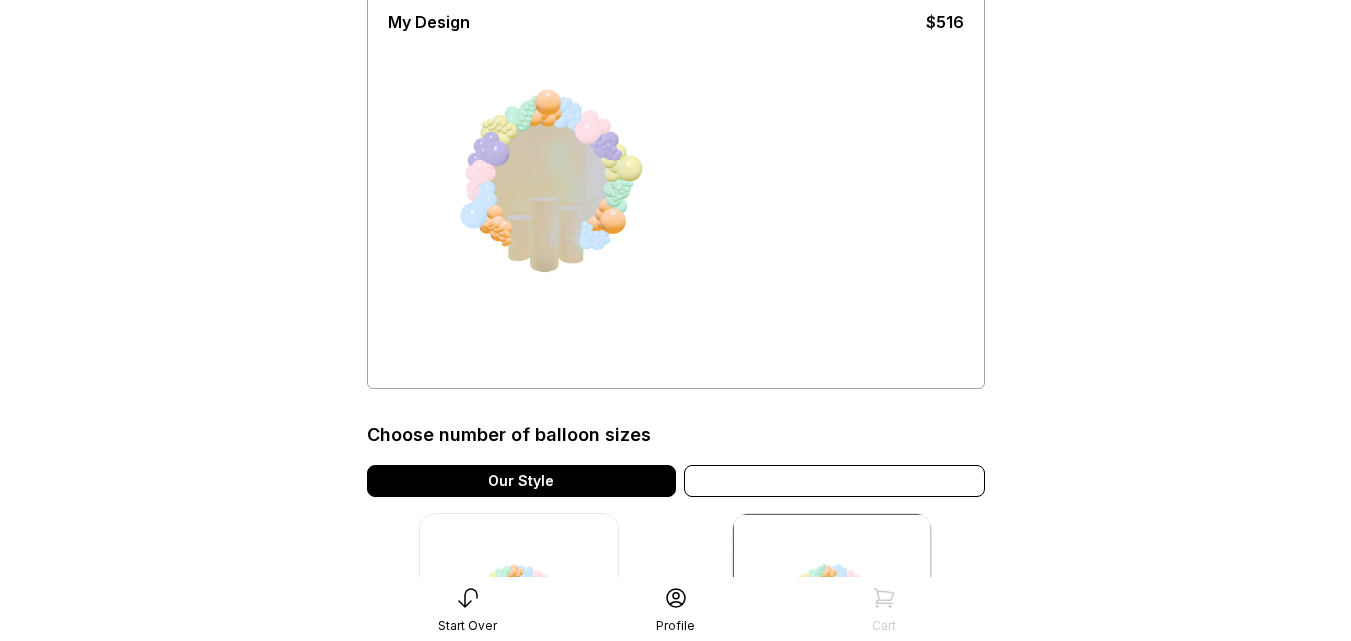 click on "Variation" at bounding box center [834, 481] 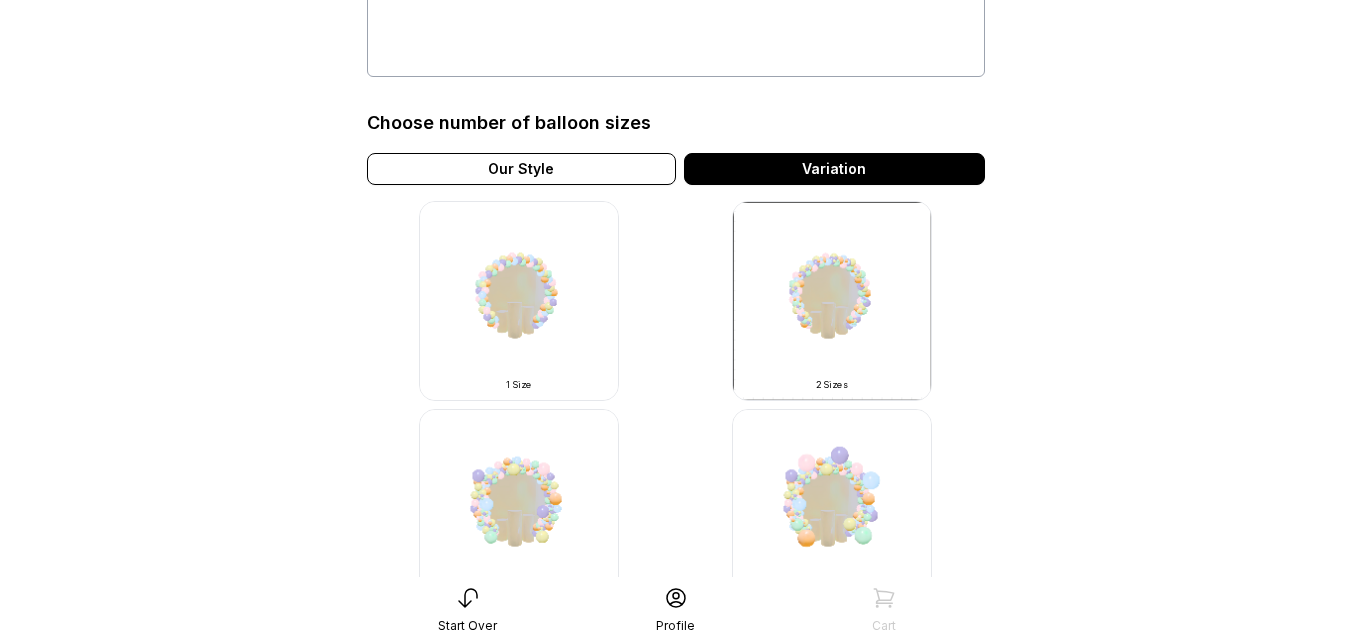 scroll, scrollTop: 466, scrollLeft: 0, axis: vertical 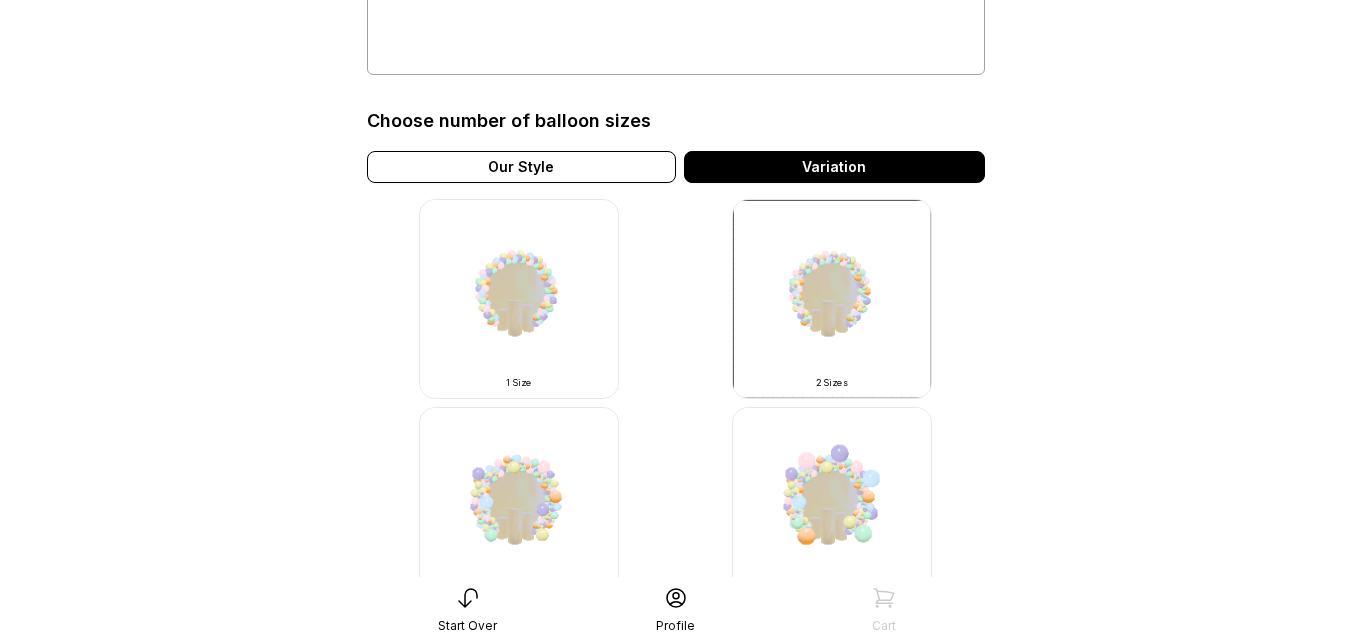 click at bounding box center (519, 299) 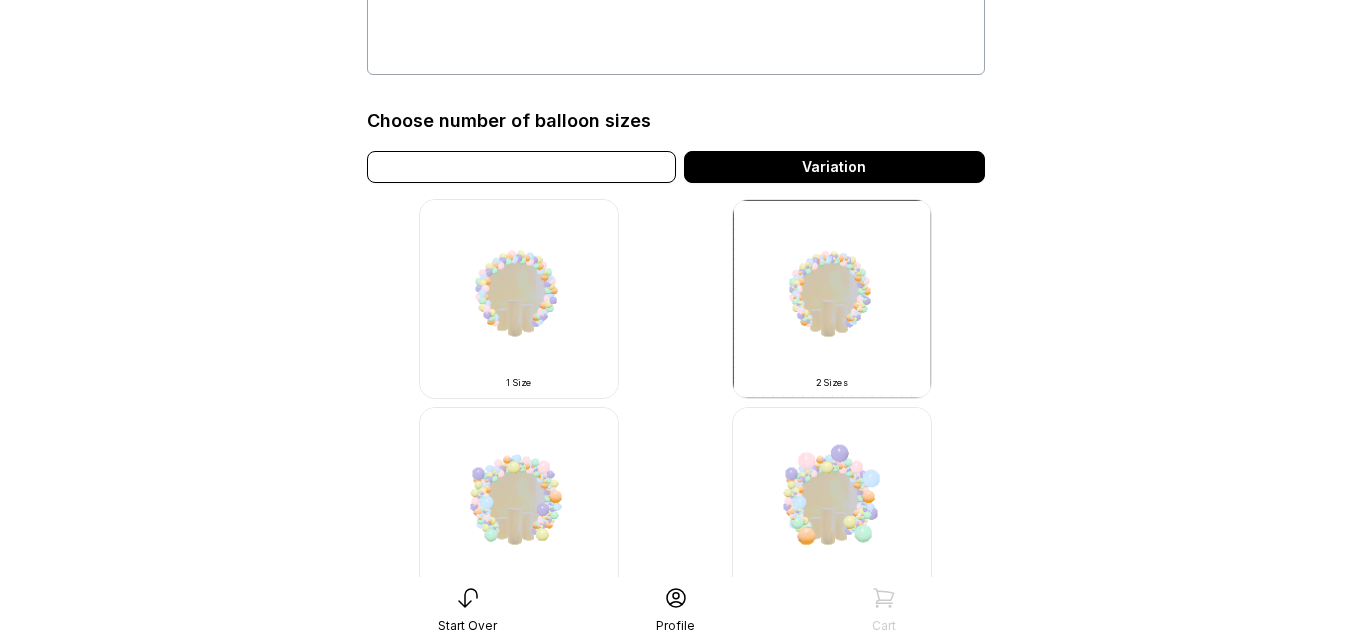 click on "Our Style" at bounding box center (521, 167) 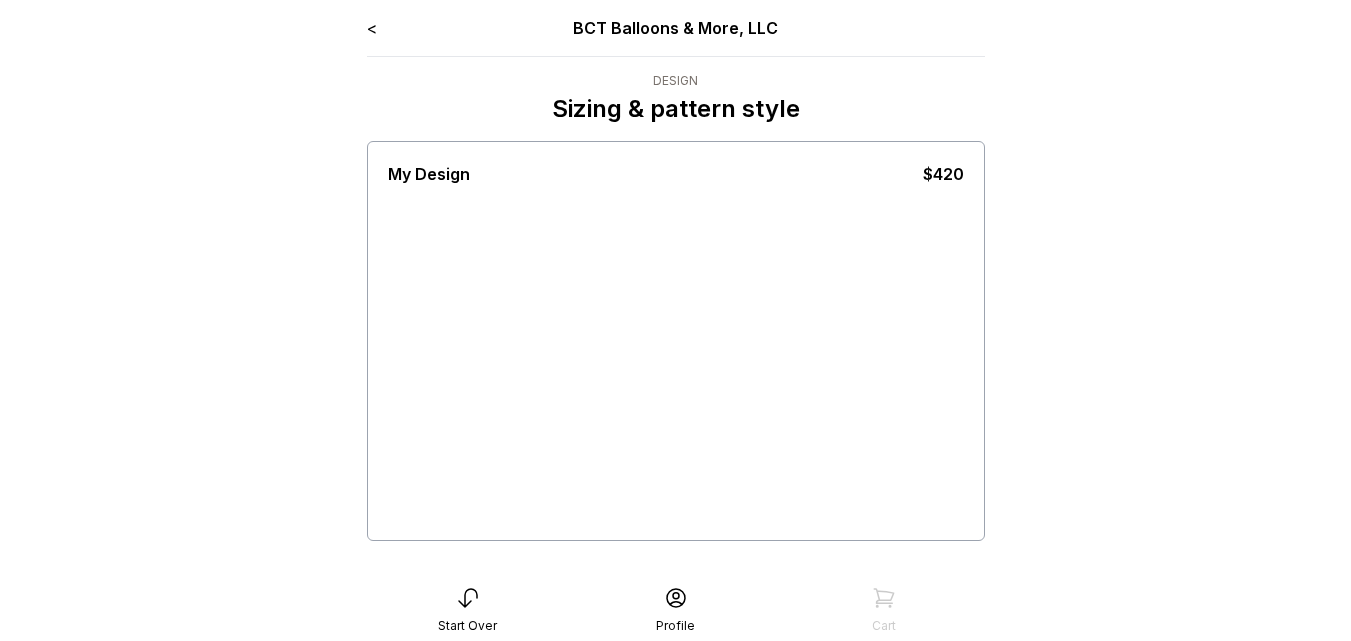 scroll, scrollTop: 0, scrollLeft: 0, axis: both 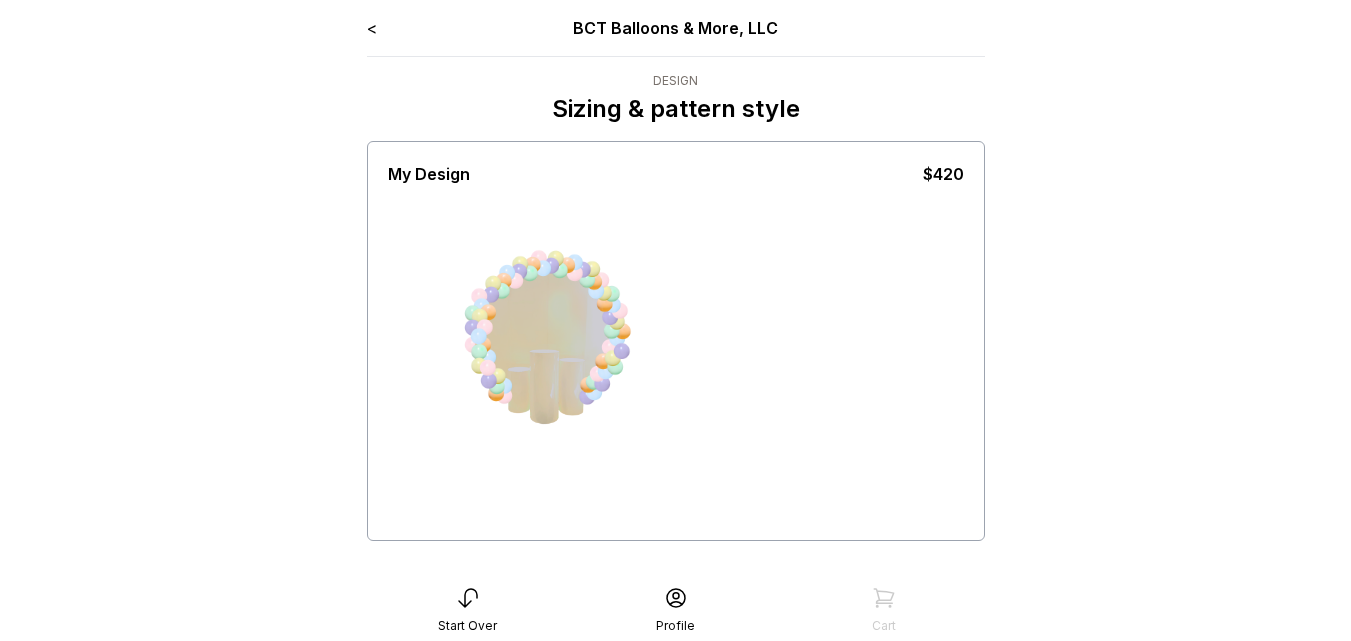 click at bounding box center (538, 361) 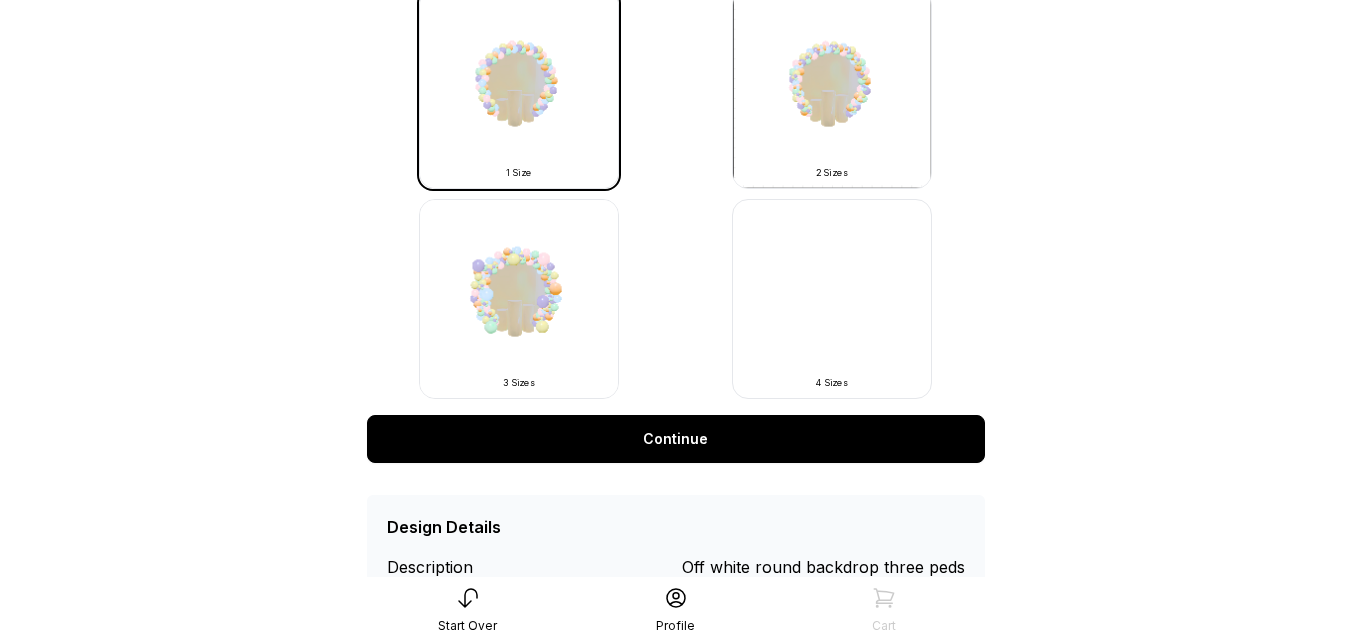 scroll, scrollTop: 752, scrollLeft: 0, axis: vertical 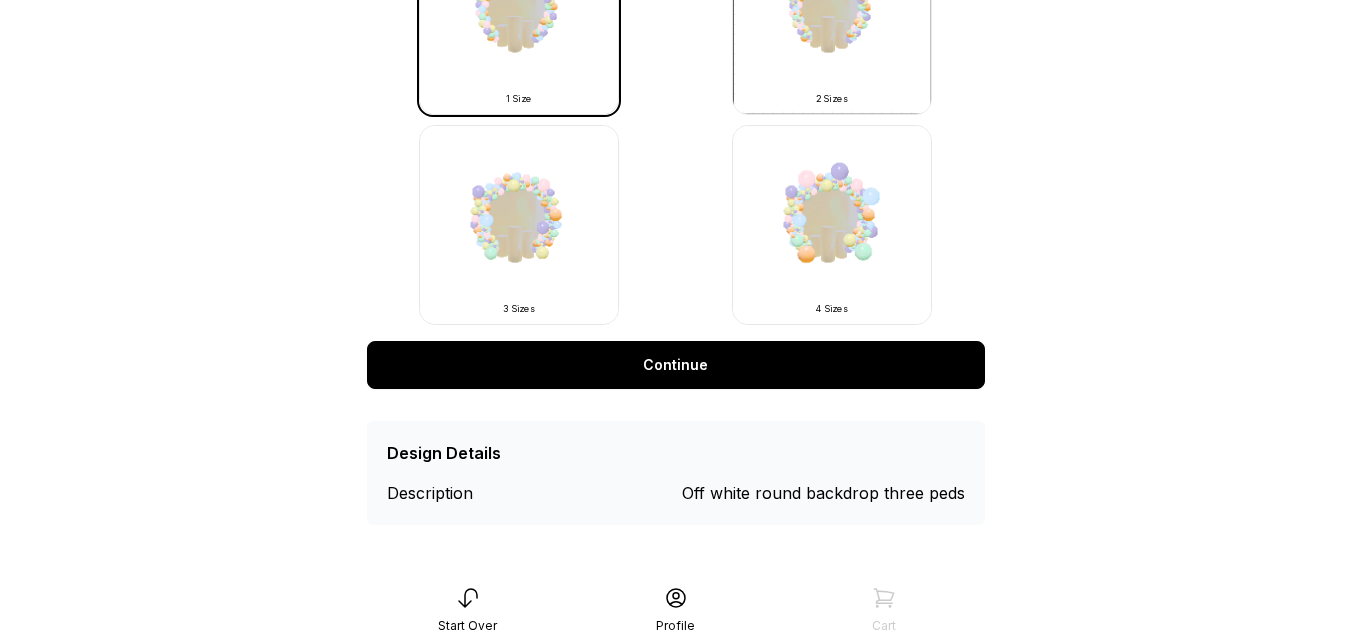 click on "Continue" at bounding box center (676, 365) 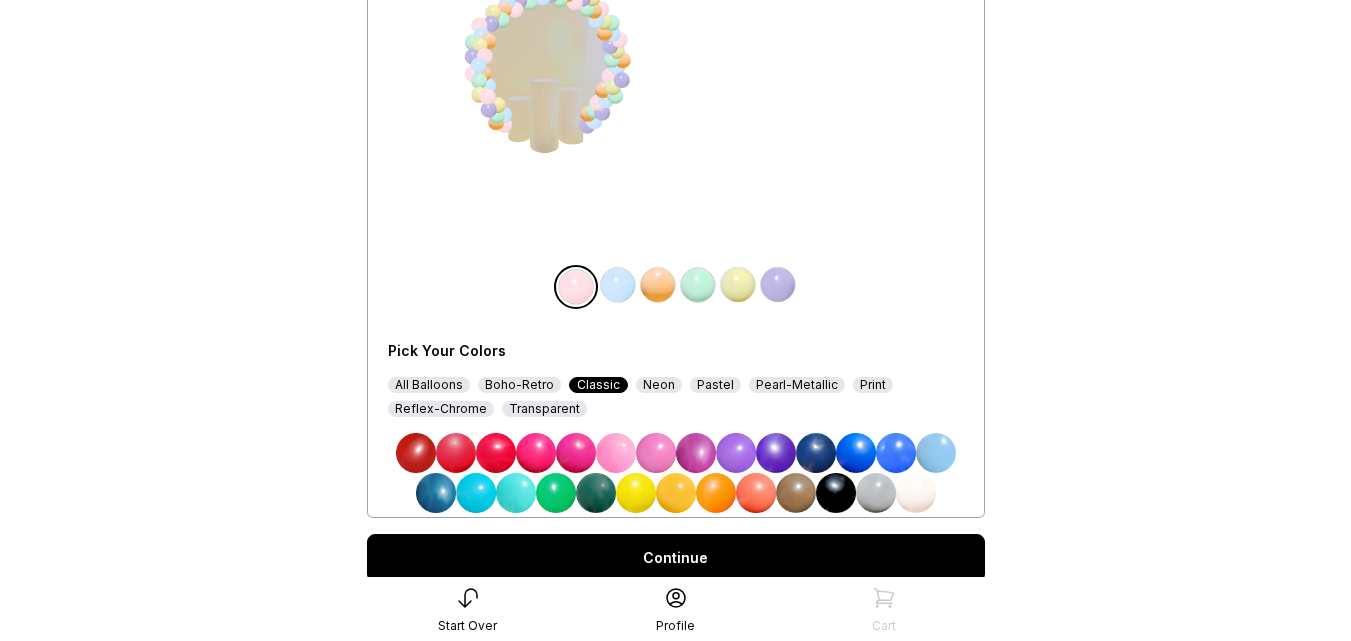 scroll, scrollTop: 272, scrollLeft: 0, axis: vertical 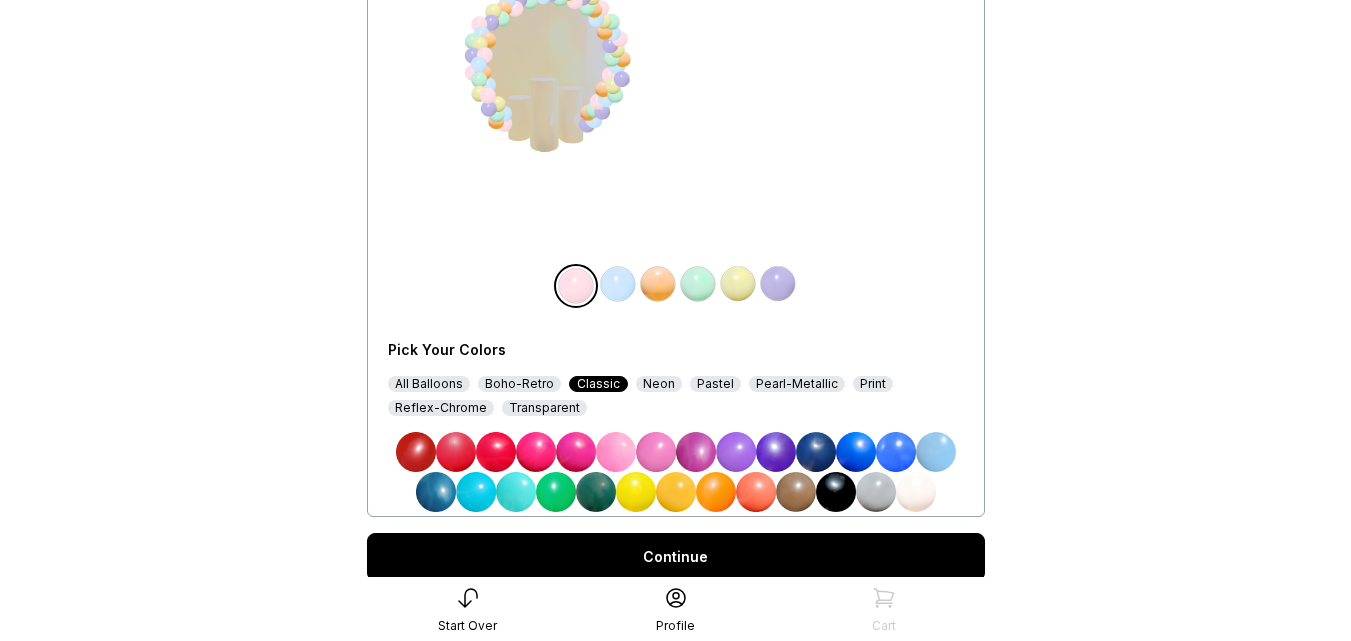 click on "Boho-Retro" at bounding box center (519, 384) 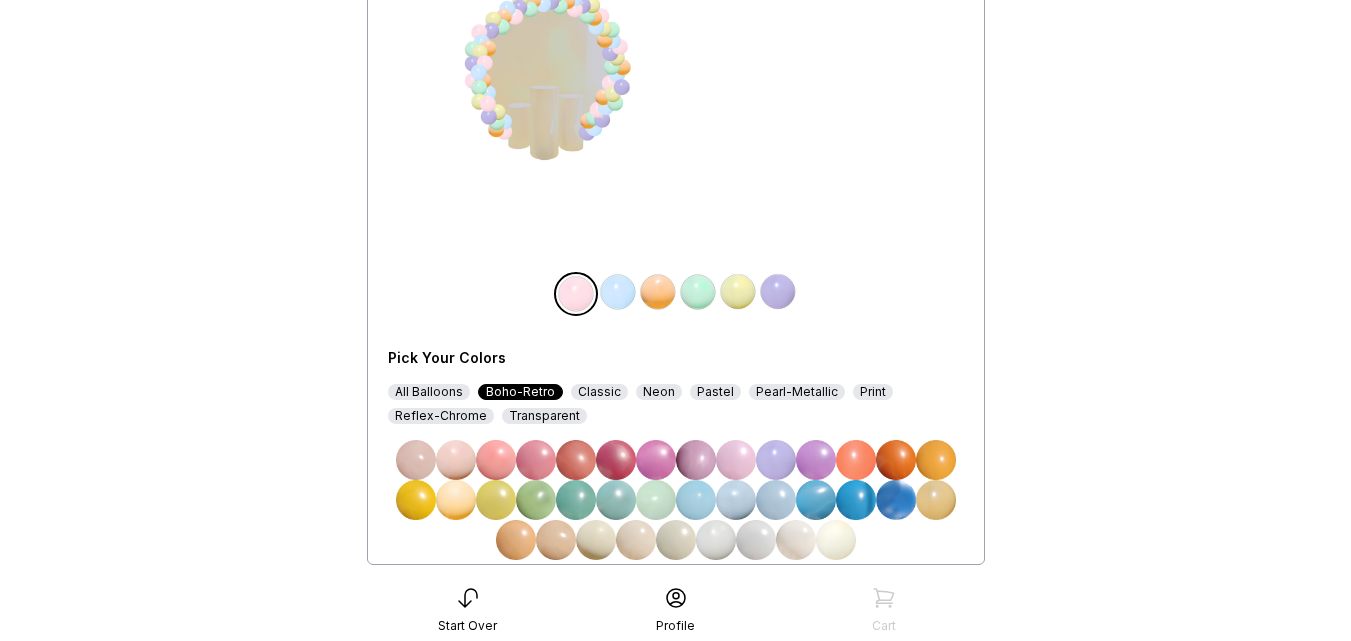 scroll, scrollTop: 272, scrollLeft: 0, axis: vertical 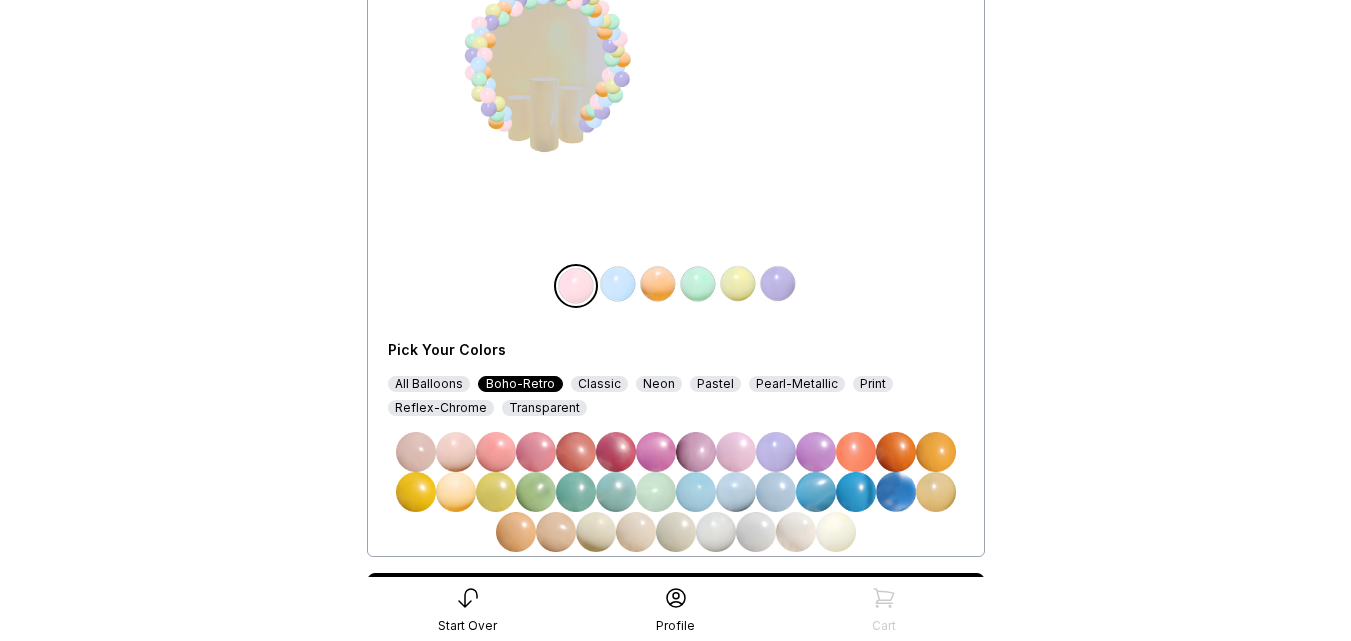 click at bounding box center (516, 532) 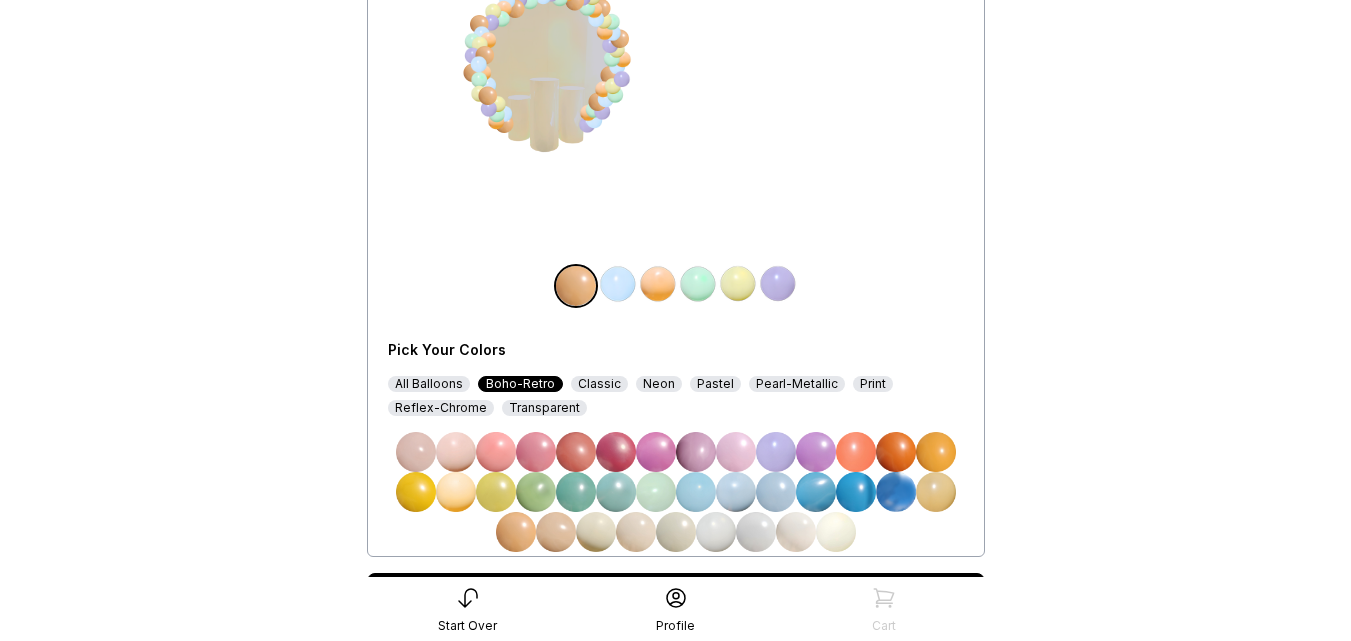 click at bounding box center (556, 532) 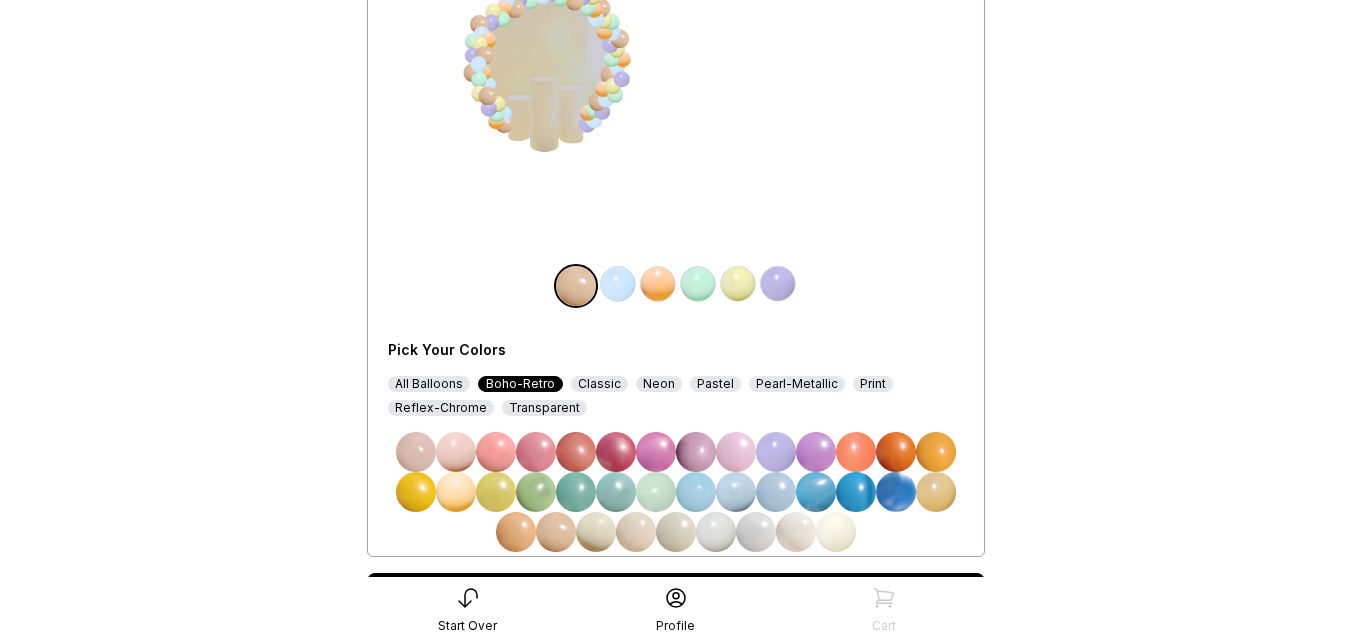 click at bounding box center [698, 284] 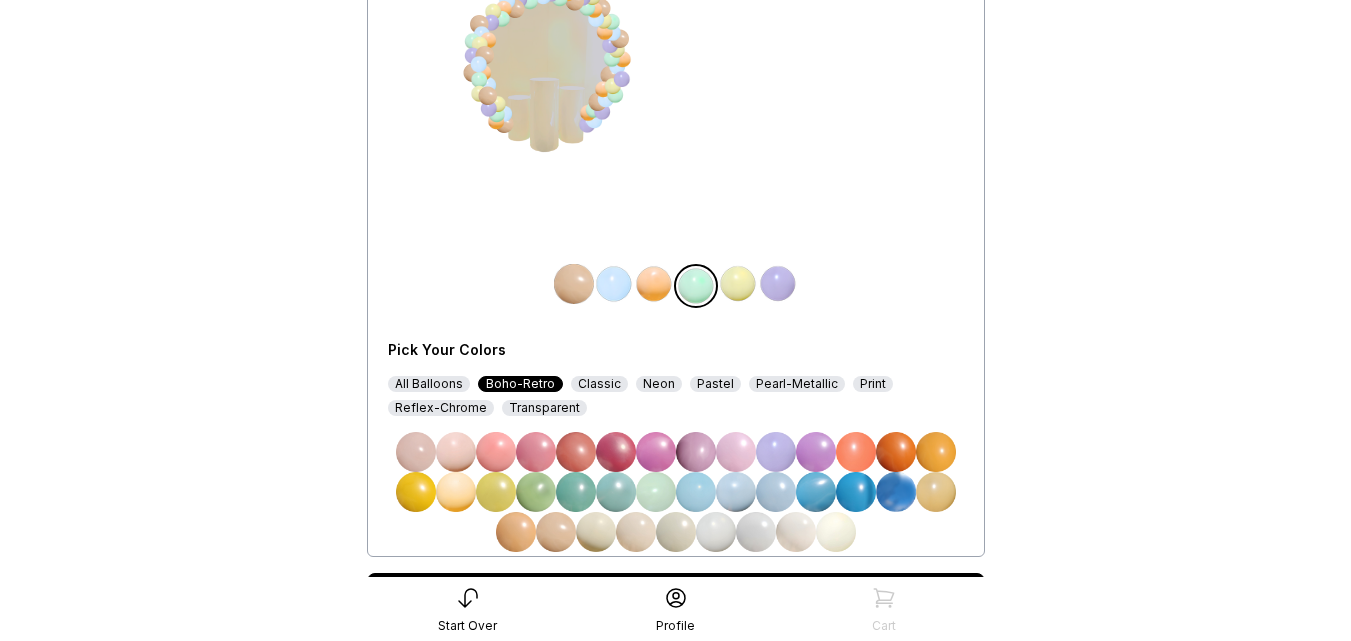 click at bounding box center (896, 452) 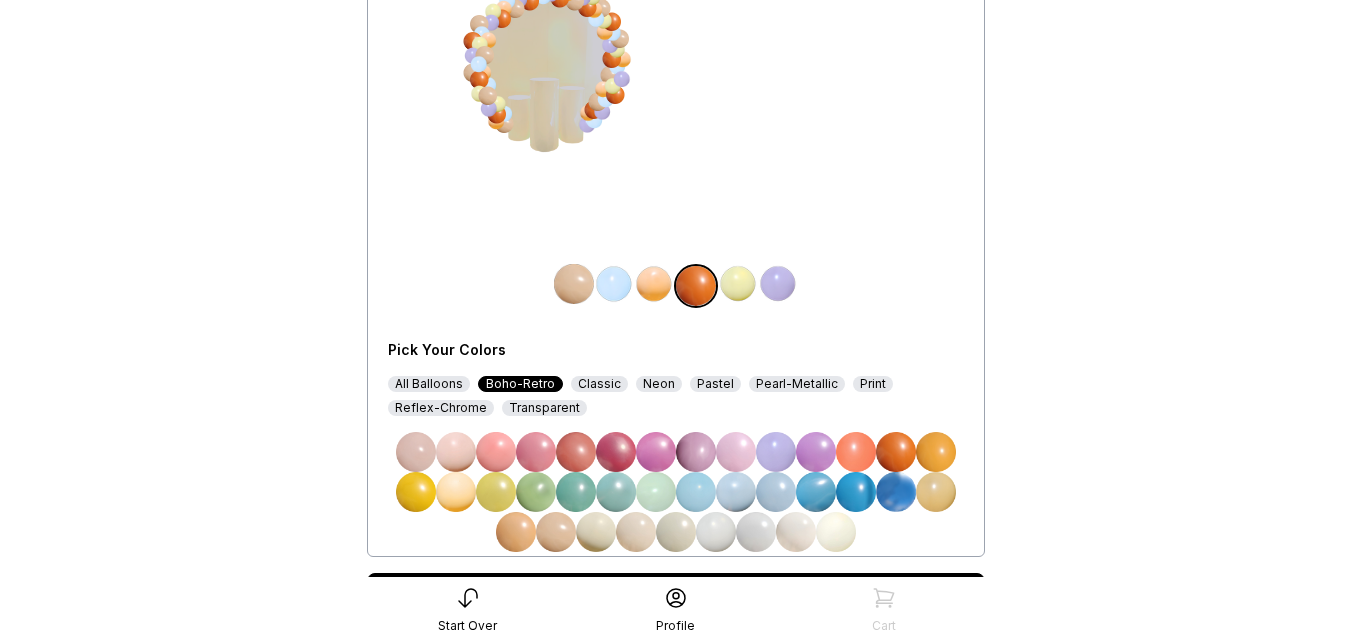 click at bounding box center (936, 452) 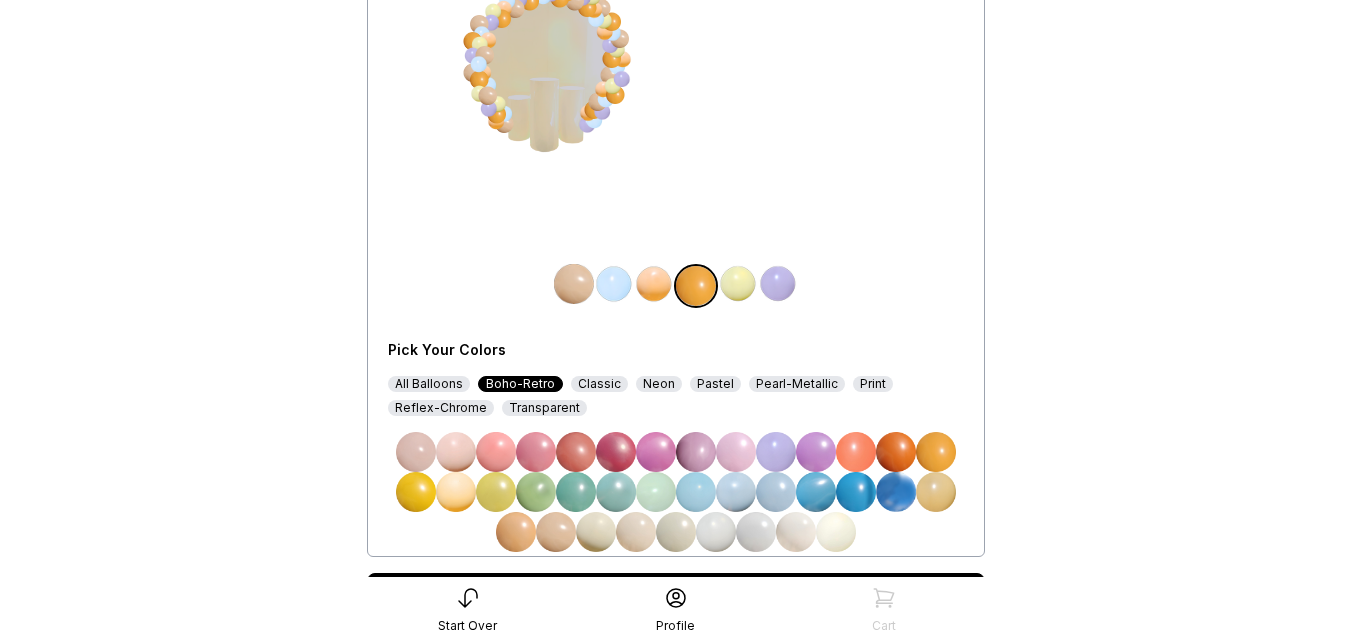 click at bounding box center [778, 284] 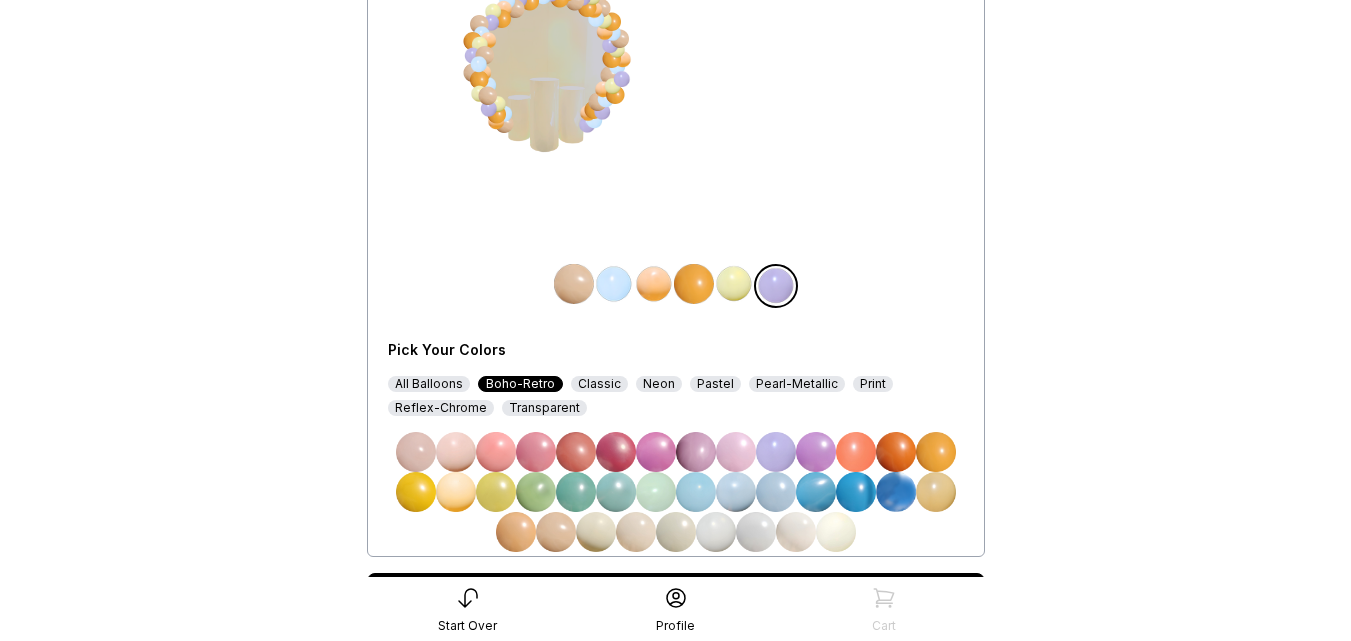 click at bounding box center (936, 492) 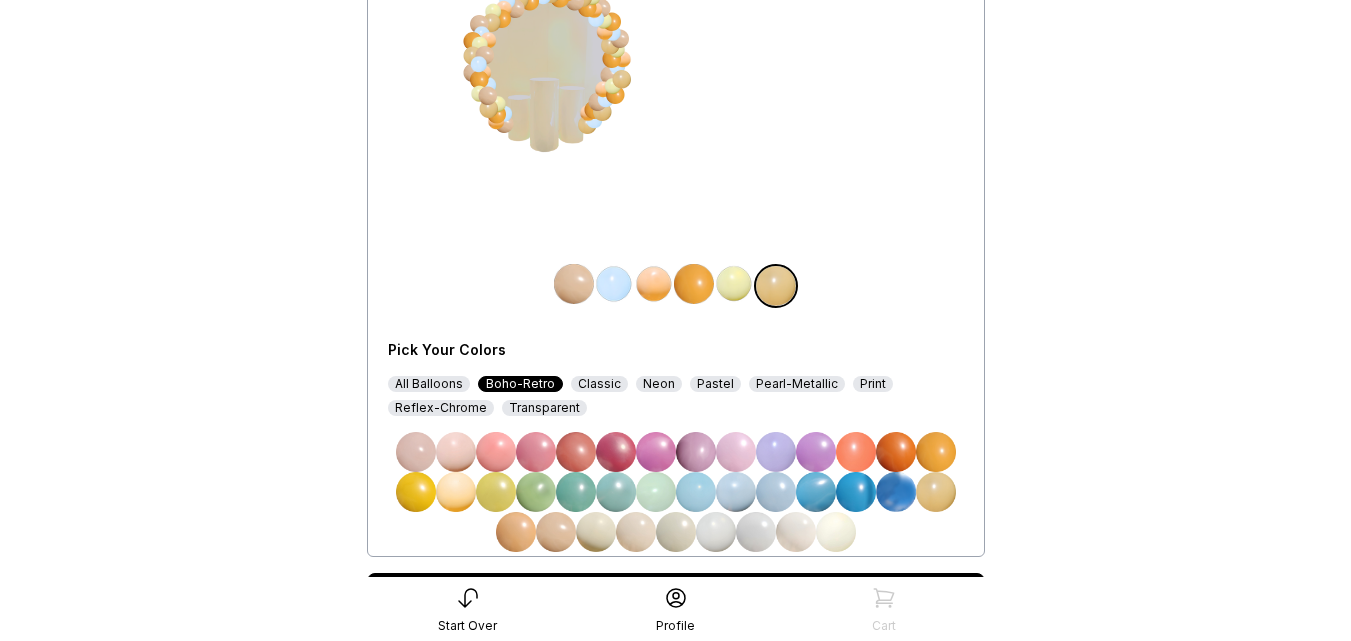 click on "Reflex-Chrome" at bounding box center [441, 408] 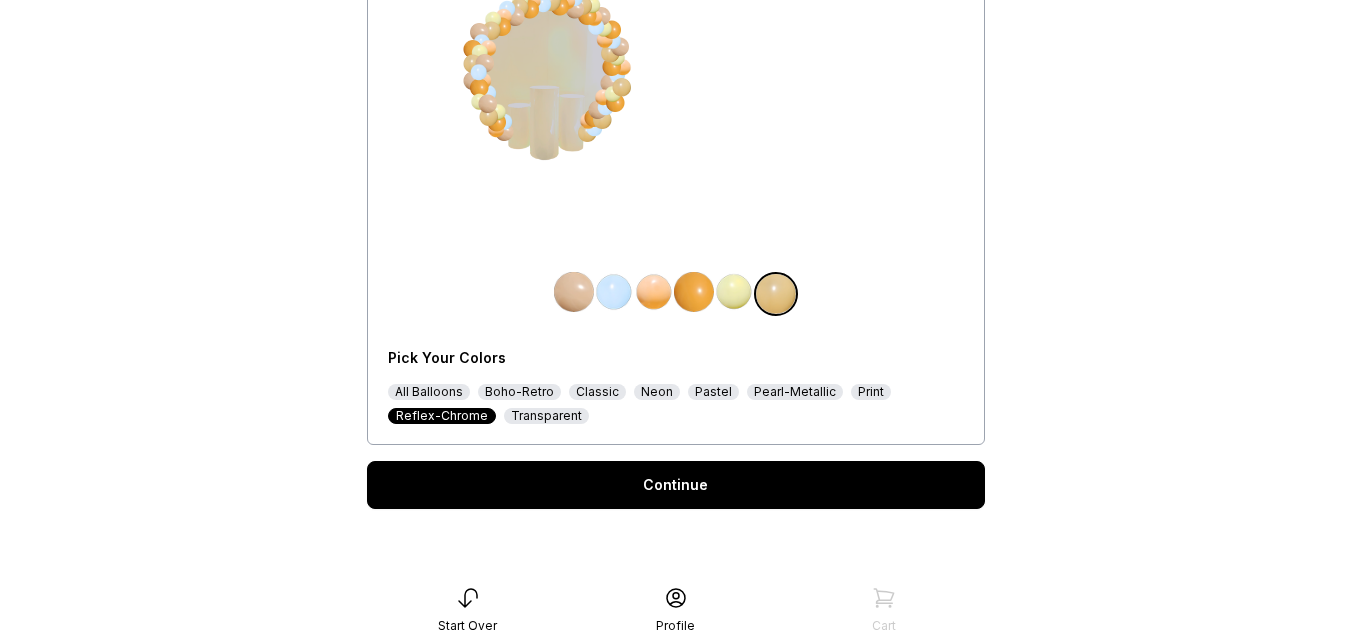 scroll, scrollTop: 272, scrollLeft: 0, axis: vertical 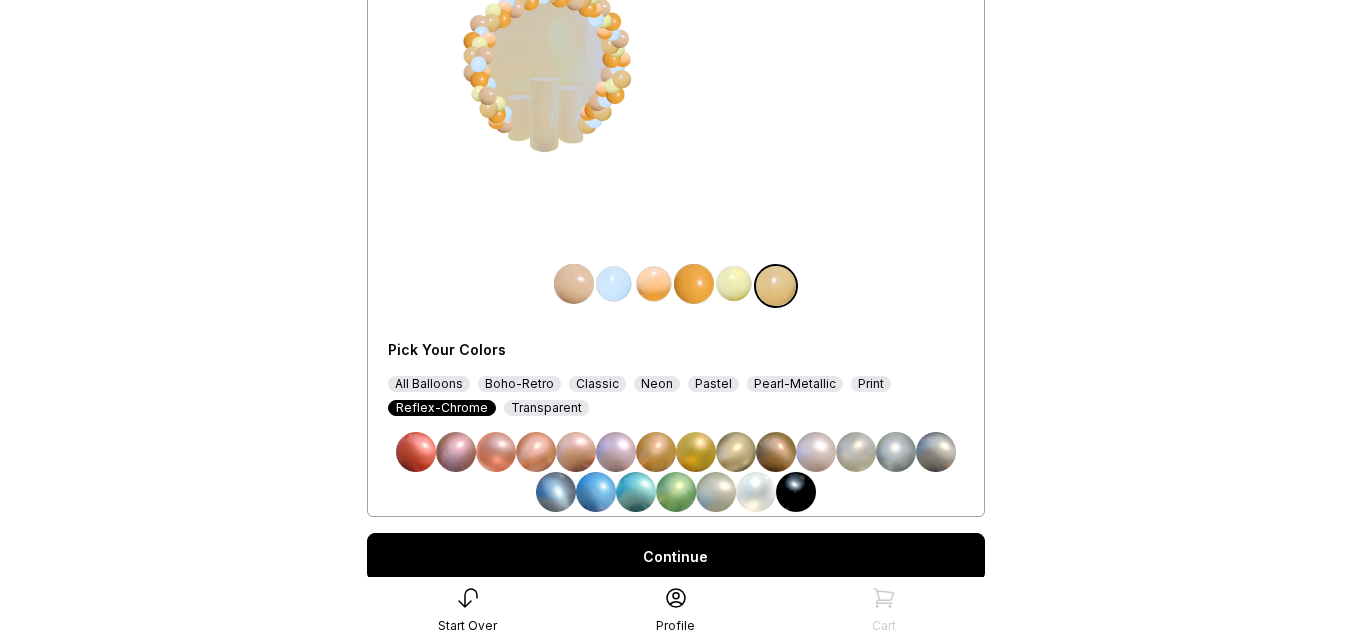 click at bounding box center (614, 284) 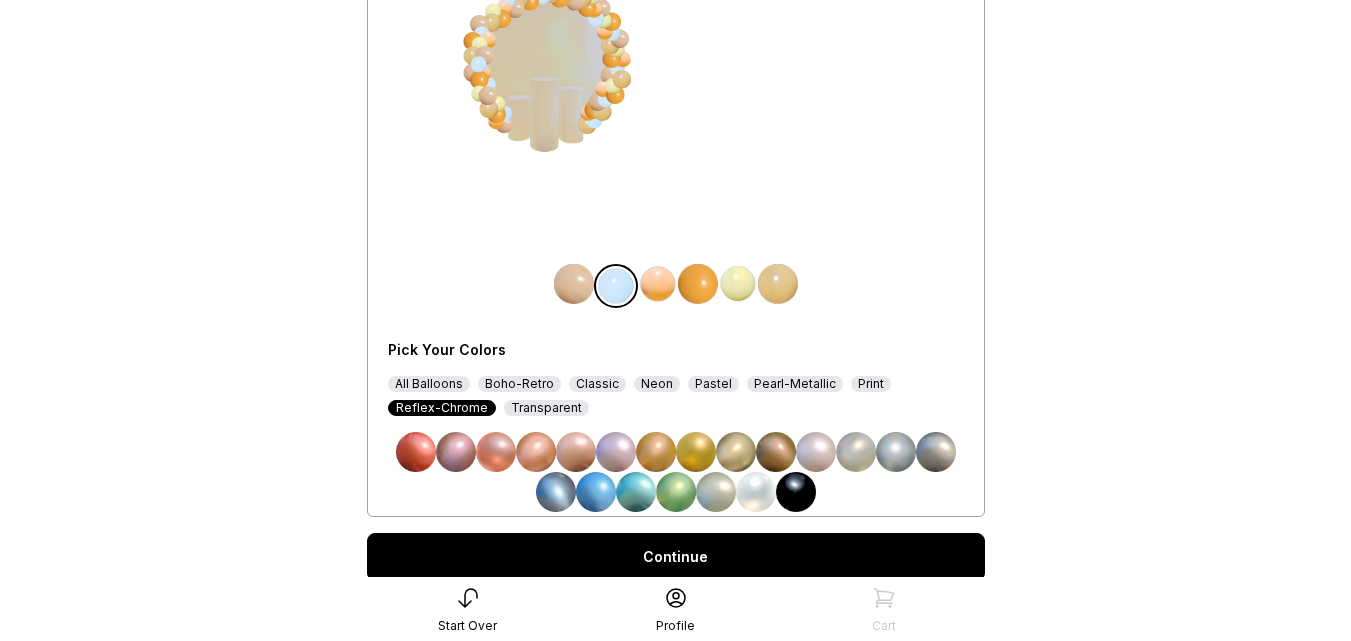 click at bounding box center [776, 452] 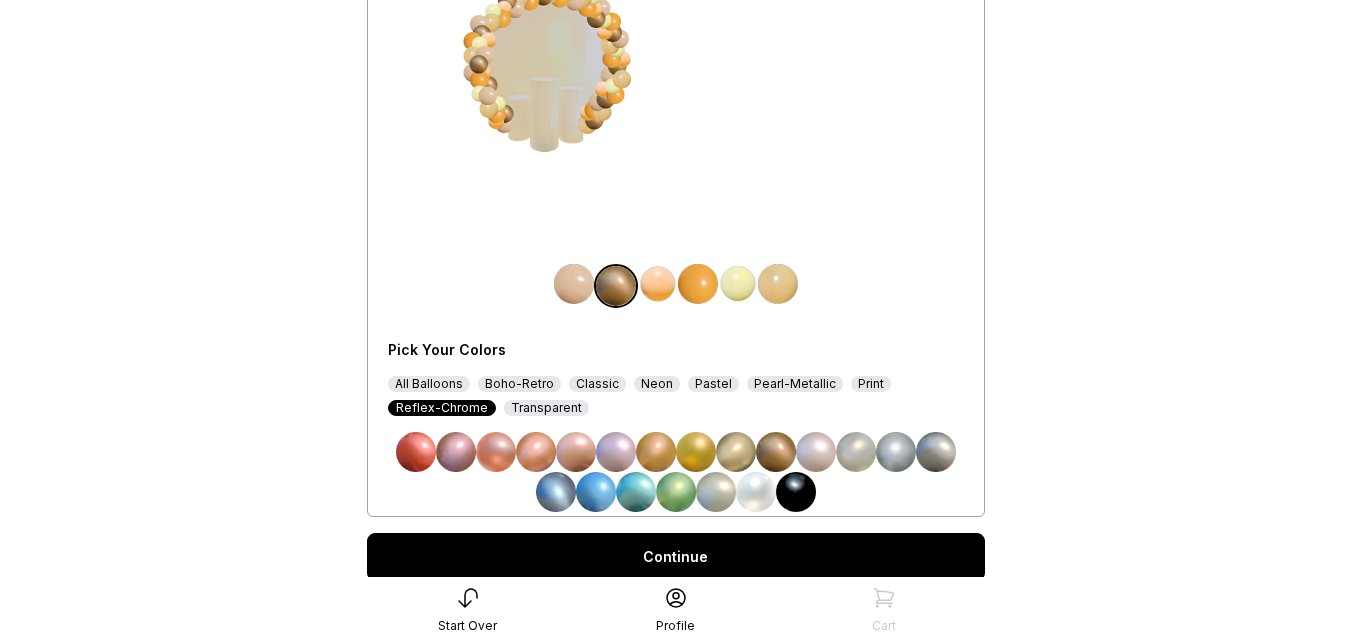 click at bounding box center [593, 110] 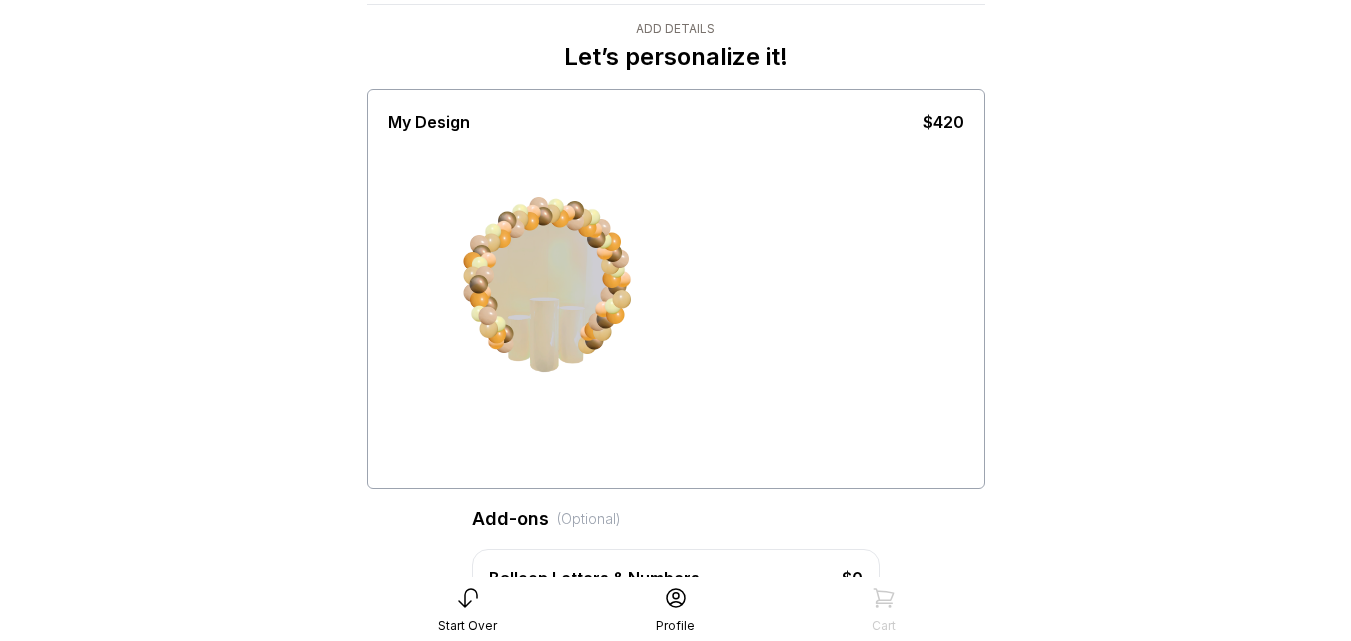 scroll, scrollTop: 0, scrollLeft: 0, axis: both 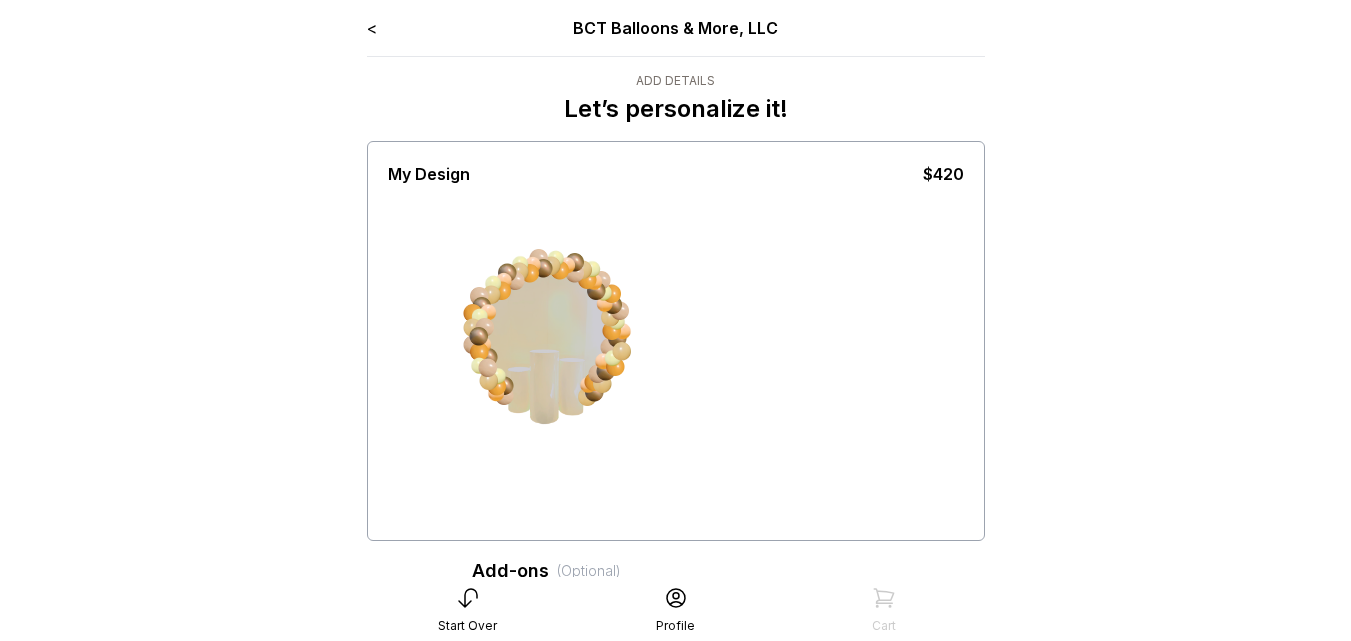drag, startPoint x: 548, startPoint y: 395, endPoint x: 558, endPoint y: 384, distance: 14.866069 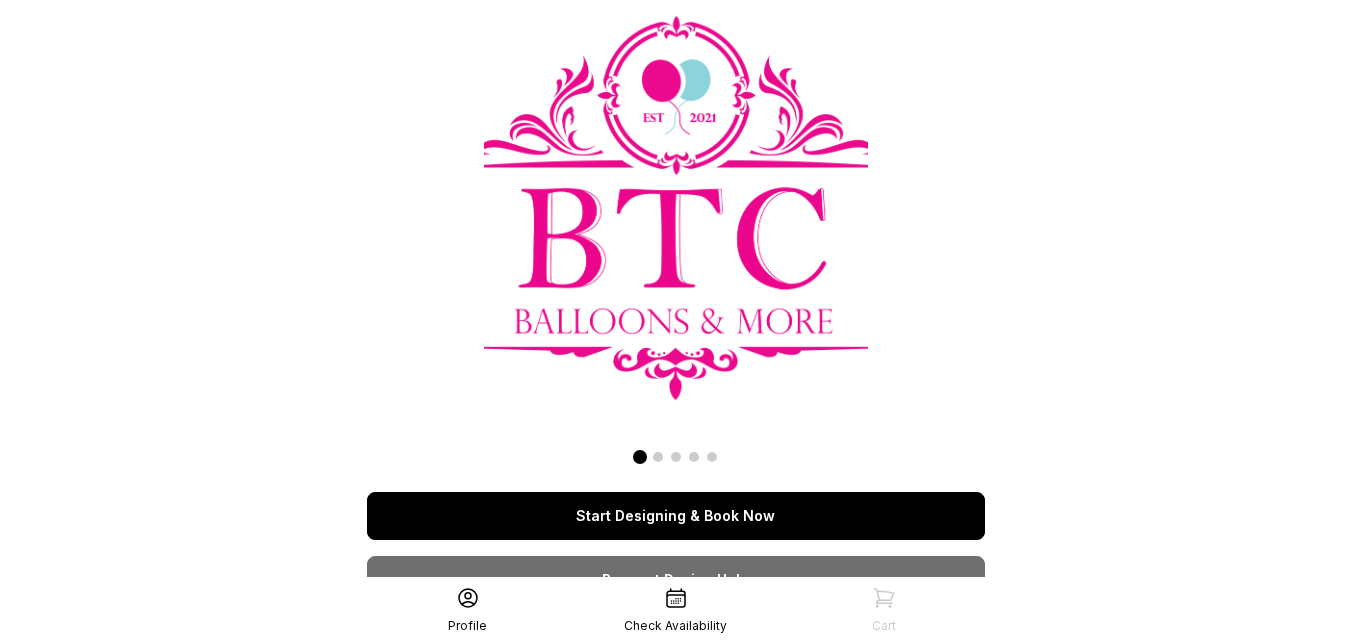 scroll, scrollTop: 0, scrollLeft: 0, axis: both 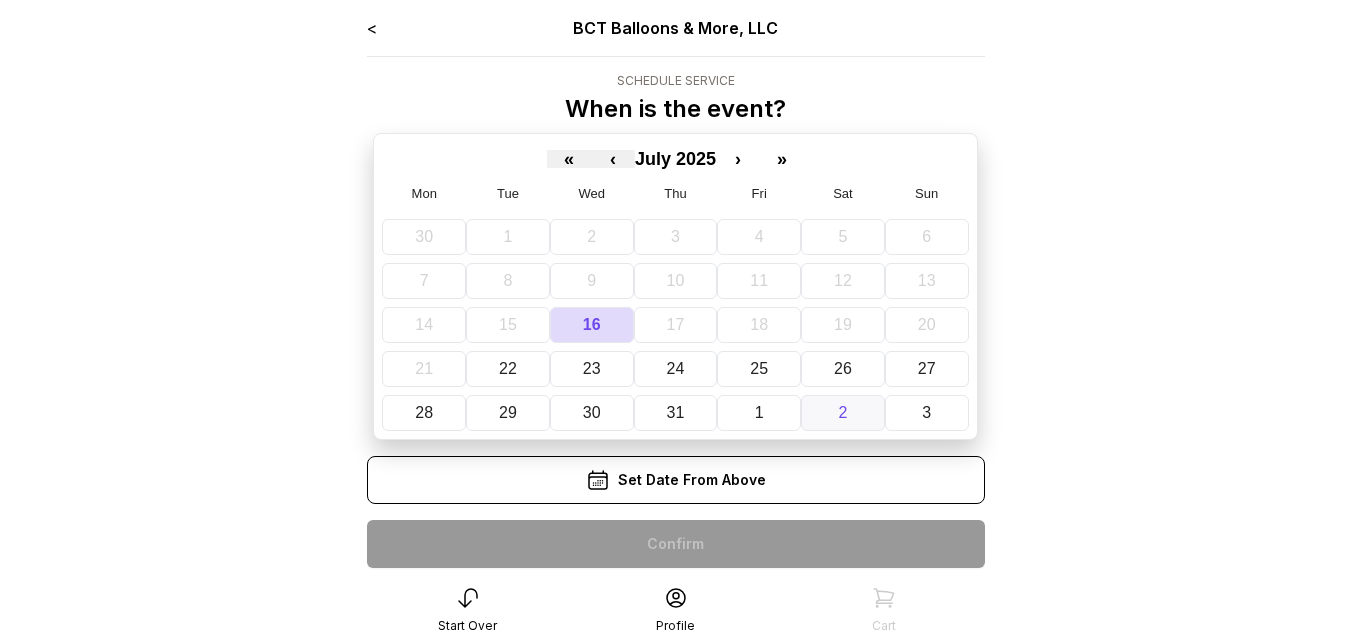 click on "2" at bounding box center (843, 413) 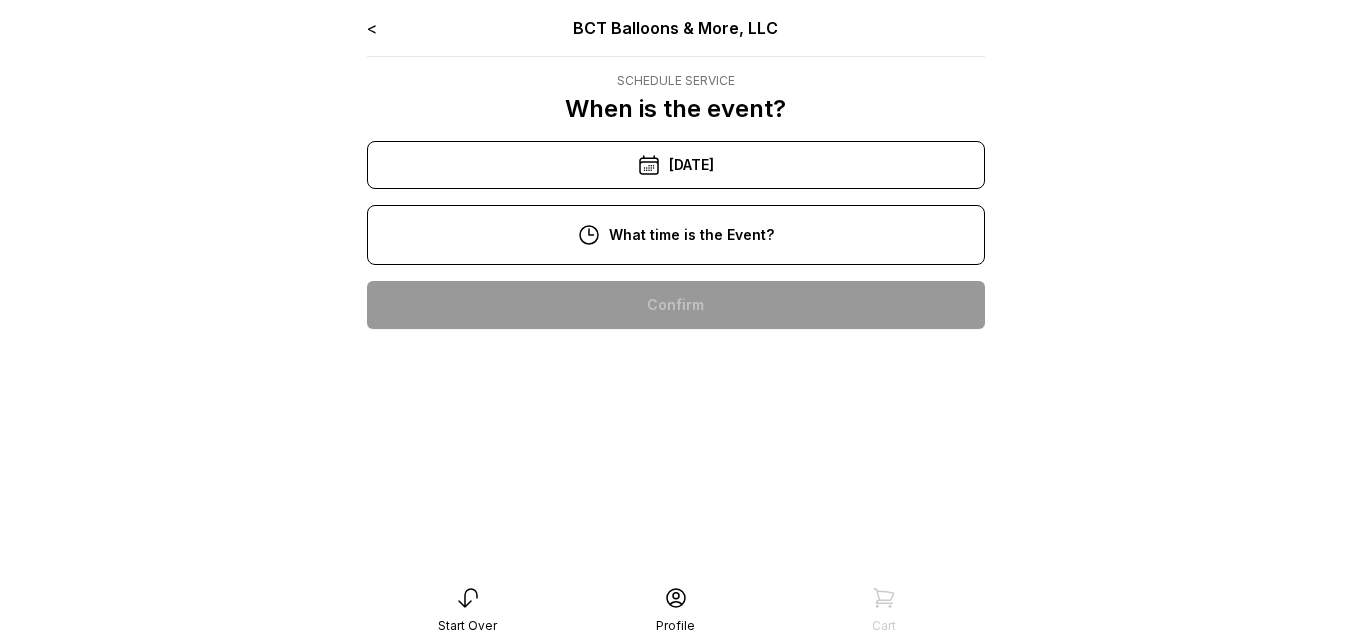click on "1:00 pm" at bounding box center [676, 497] 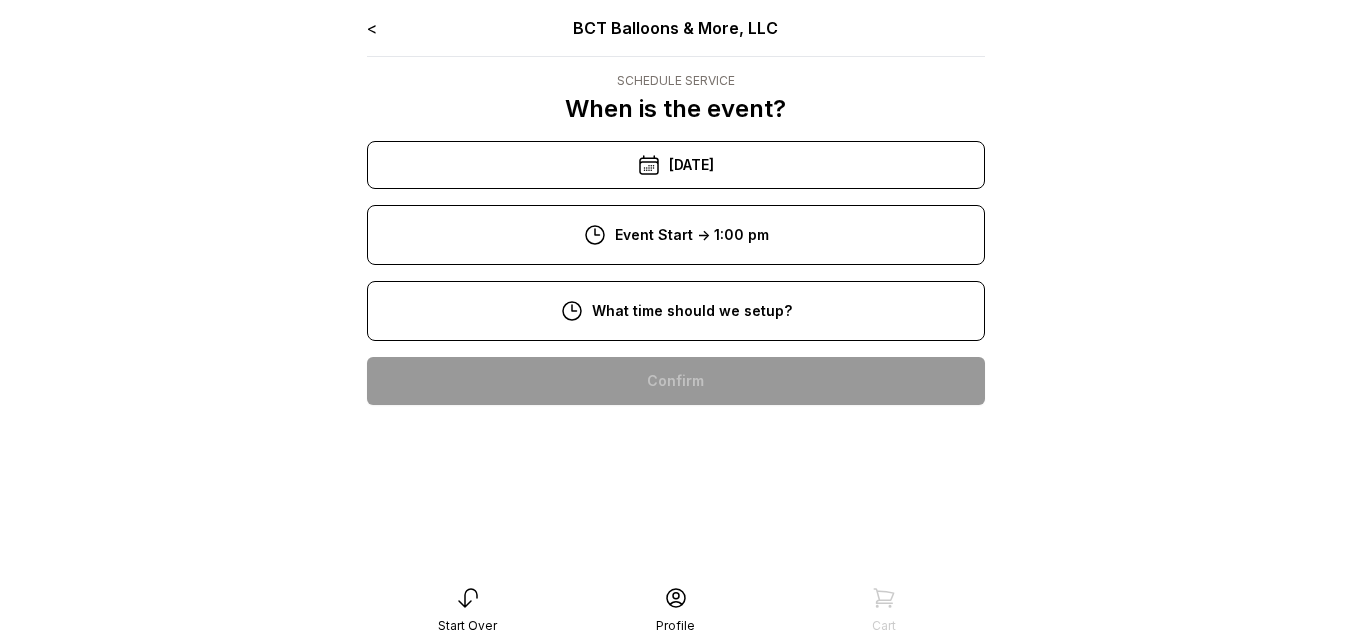 click on "8:00 am" at bounding box center [676, 381] 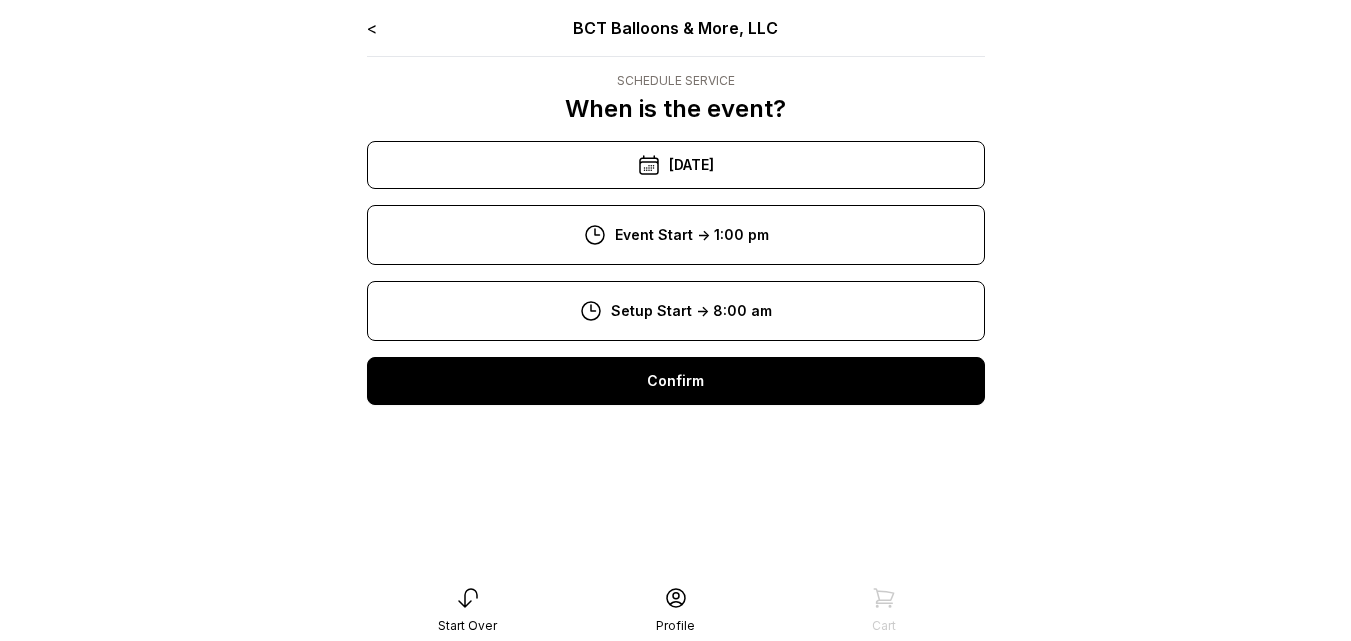 click on "Confirm" at bounding box center [676, 381] 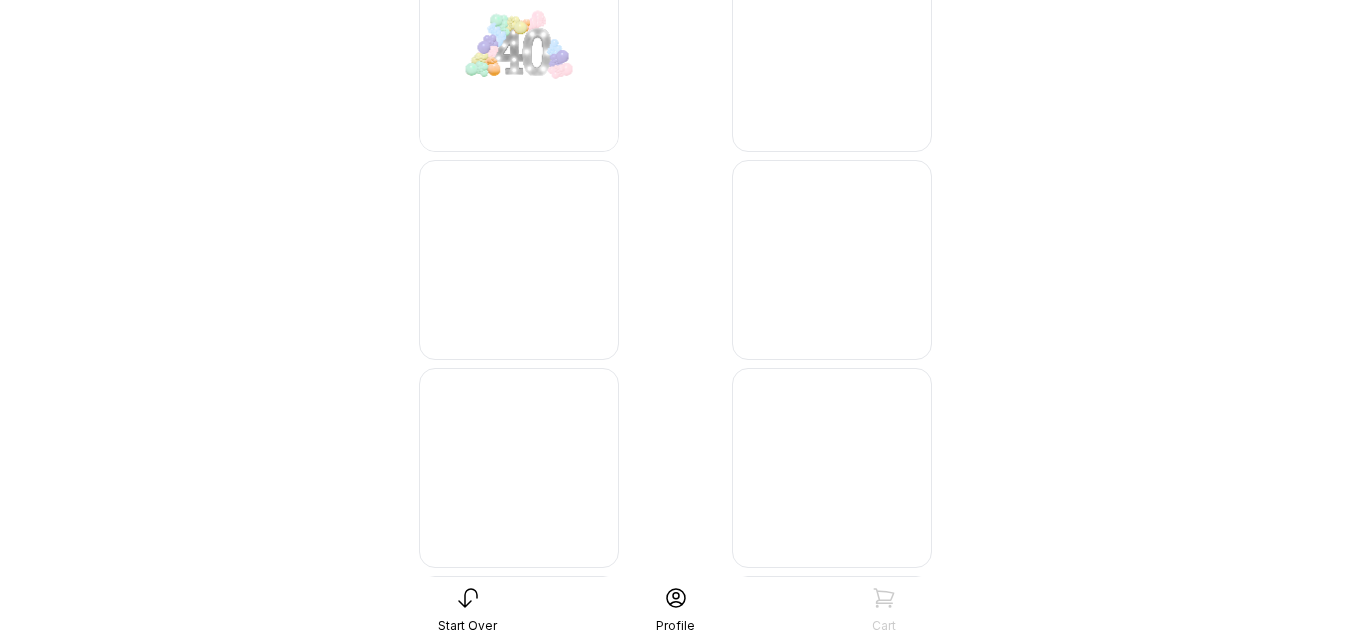 scroll, scrollTop: 2428, scrollLeft: 0, axis: vertical 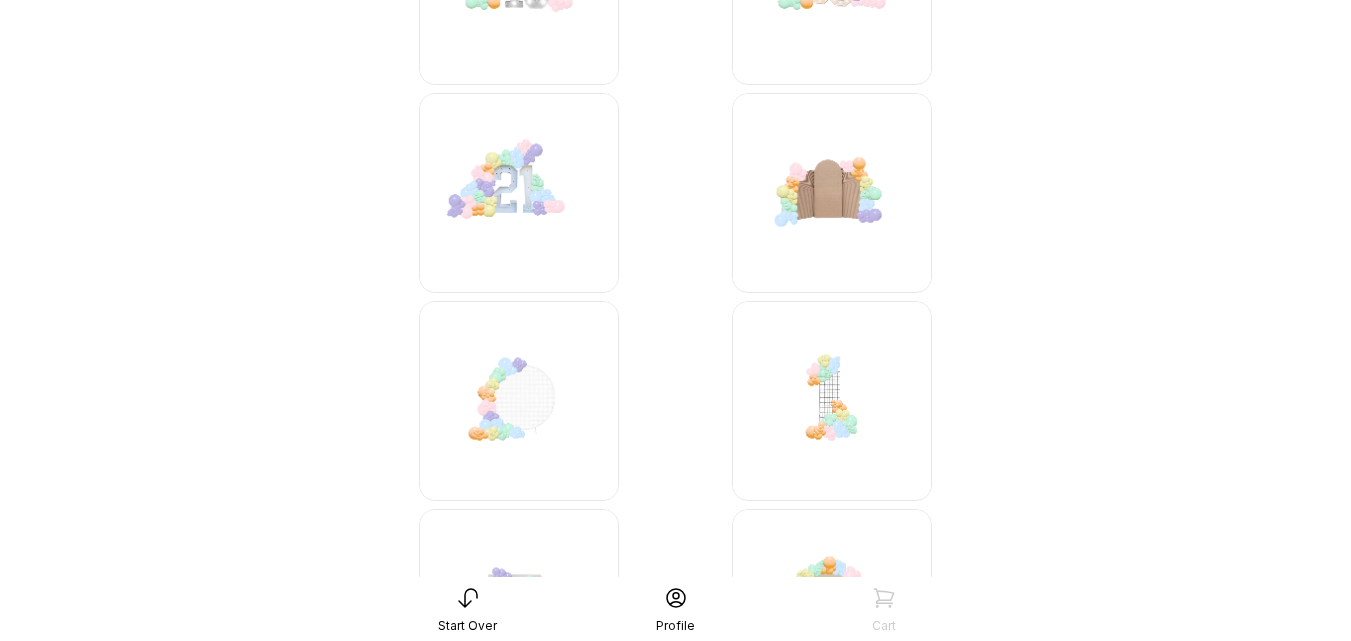 click at bounding box center [519, 401] 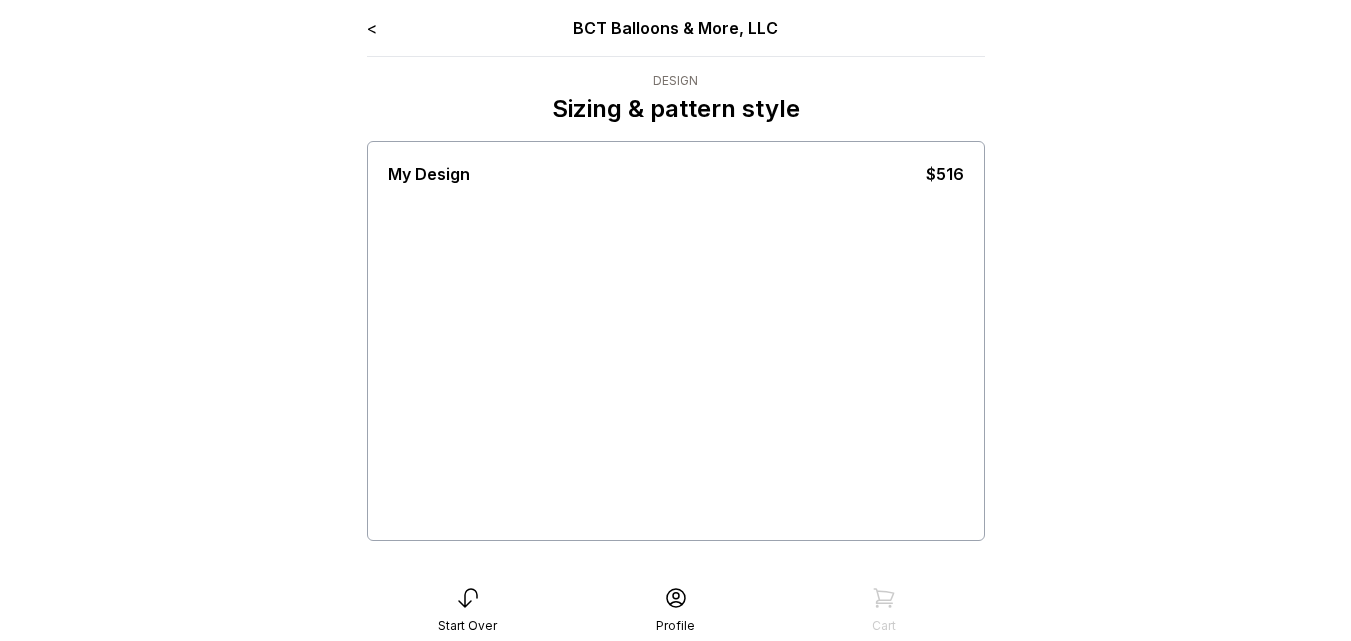 scroll, scrollTop: 0, scrollLeft: 0, axis: both 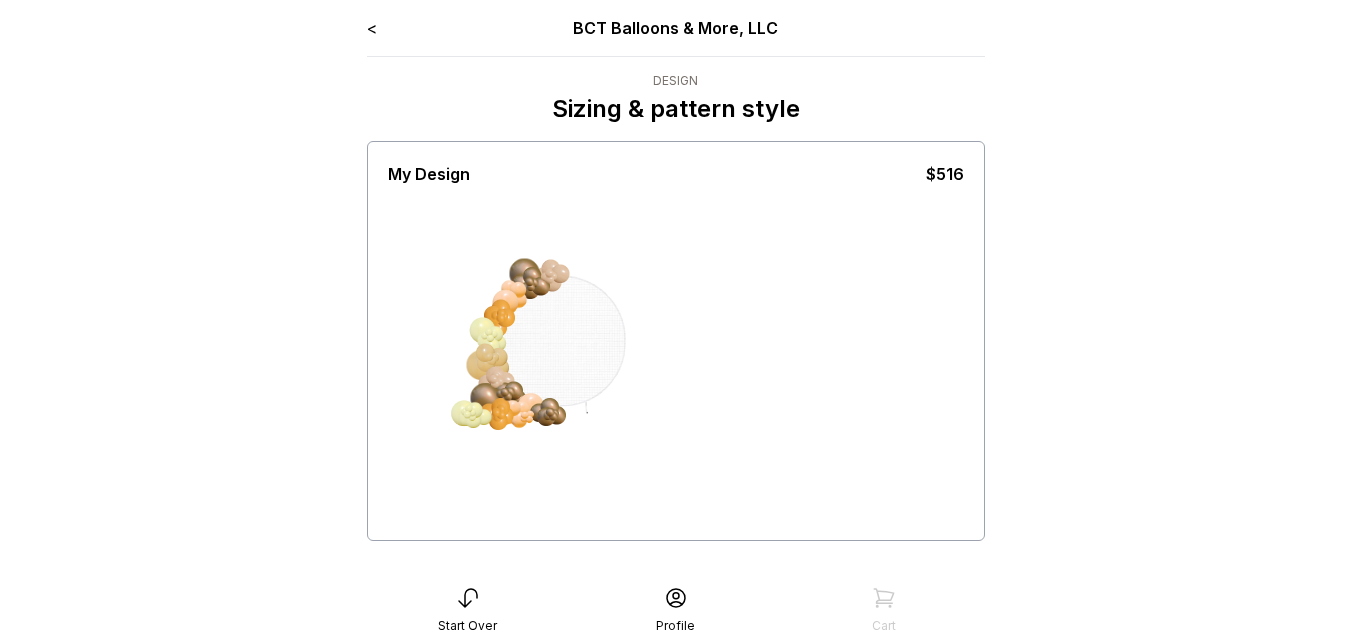click at bounding box center (561, 347) 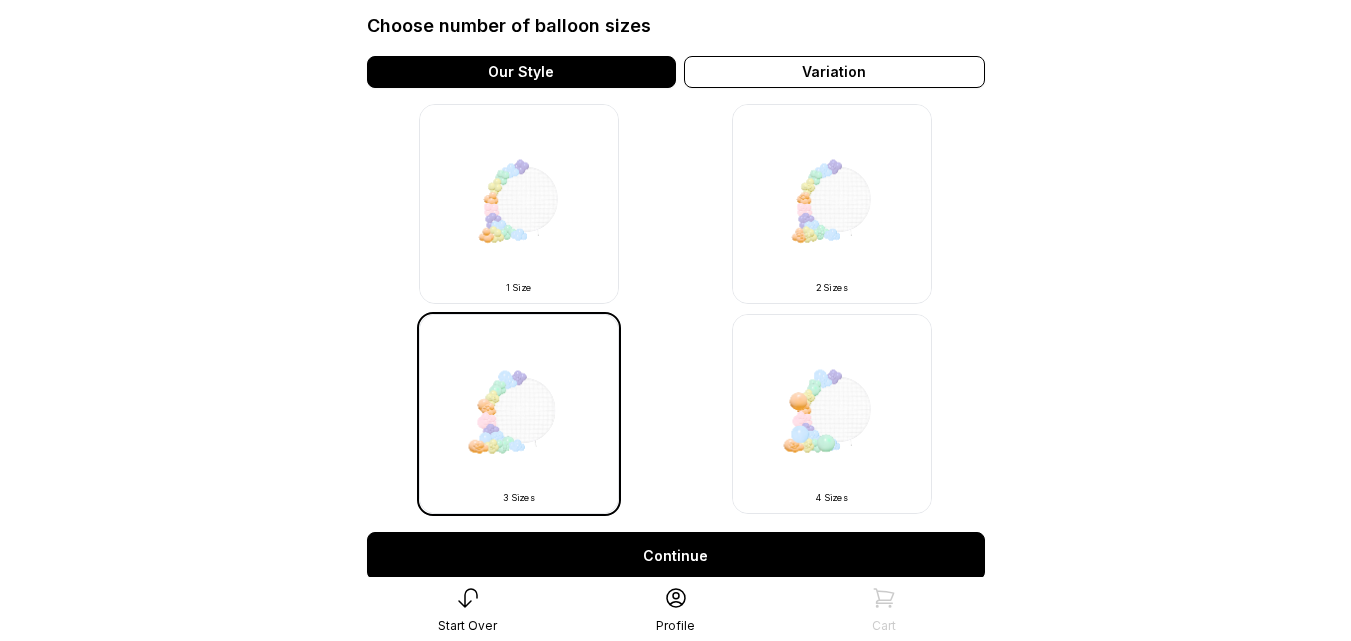scroll, scrollTop: 582, scrollLeft: 0, axis: vertical 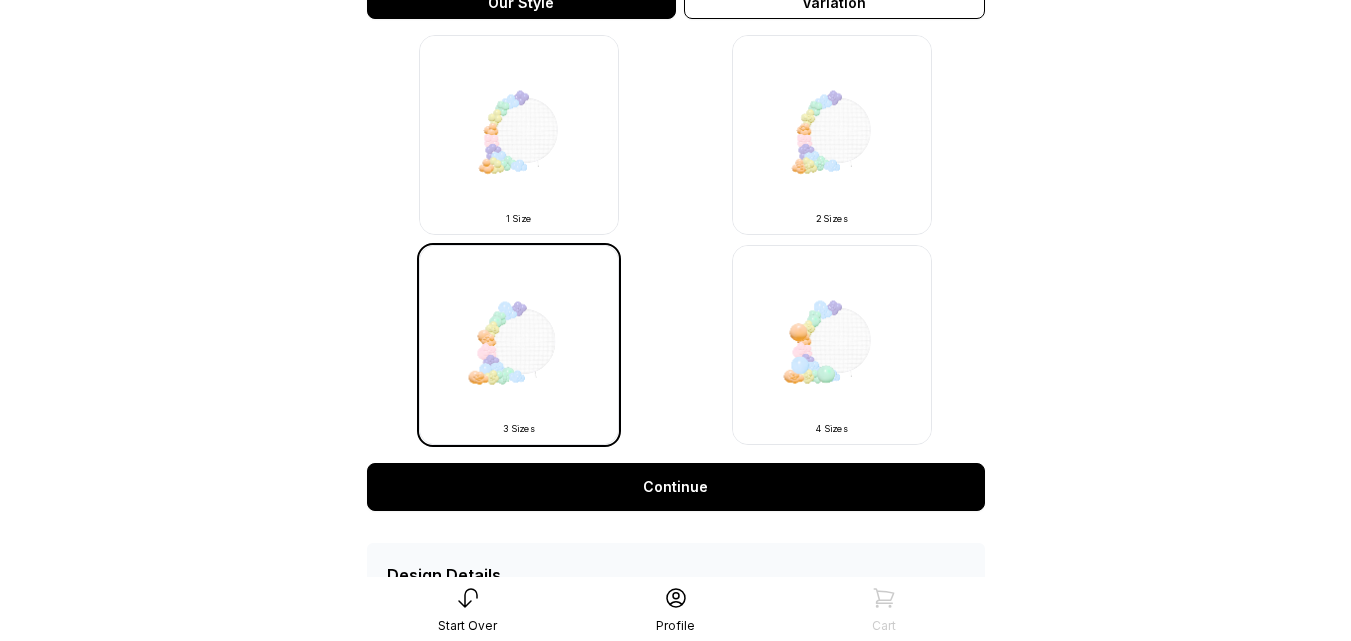 click on "Continue" at bounding box center (676, 487) 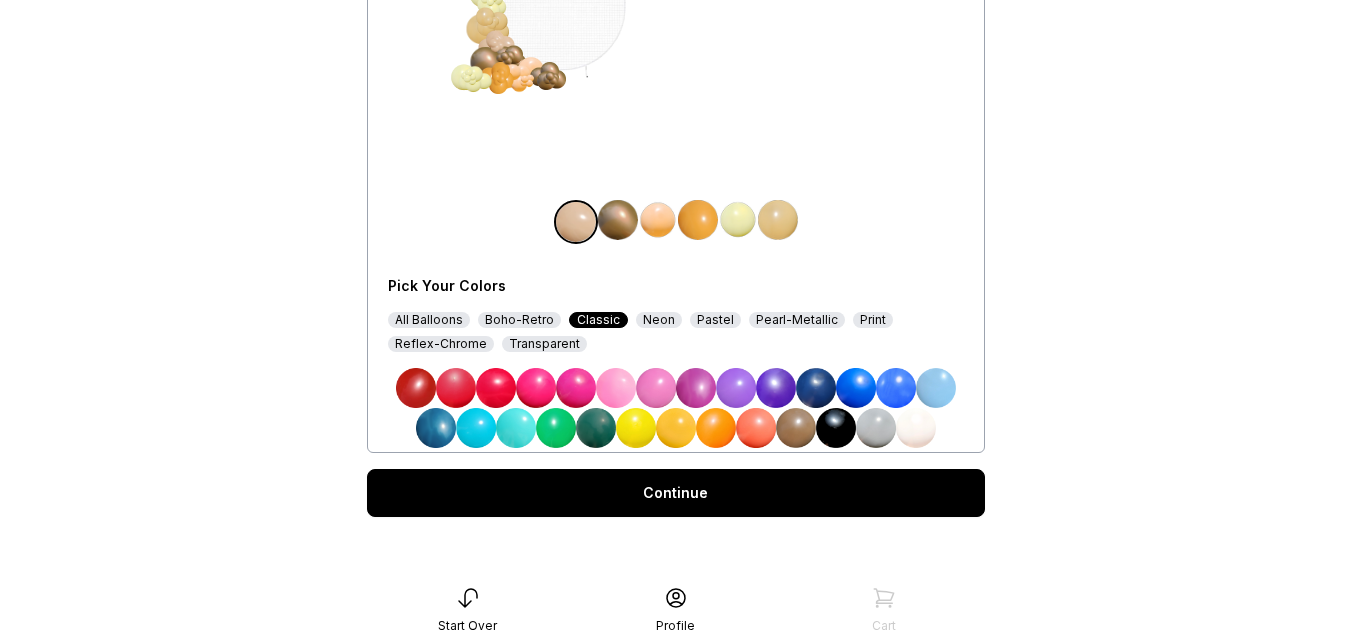 scroll, scrollTop: 344, scrollLeft: 0, axis: vertical 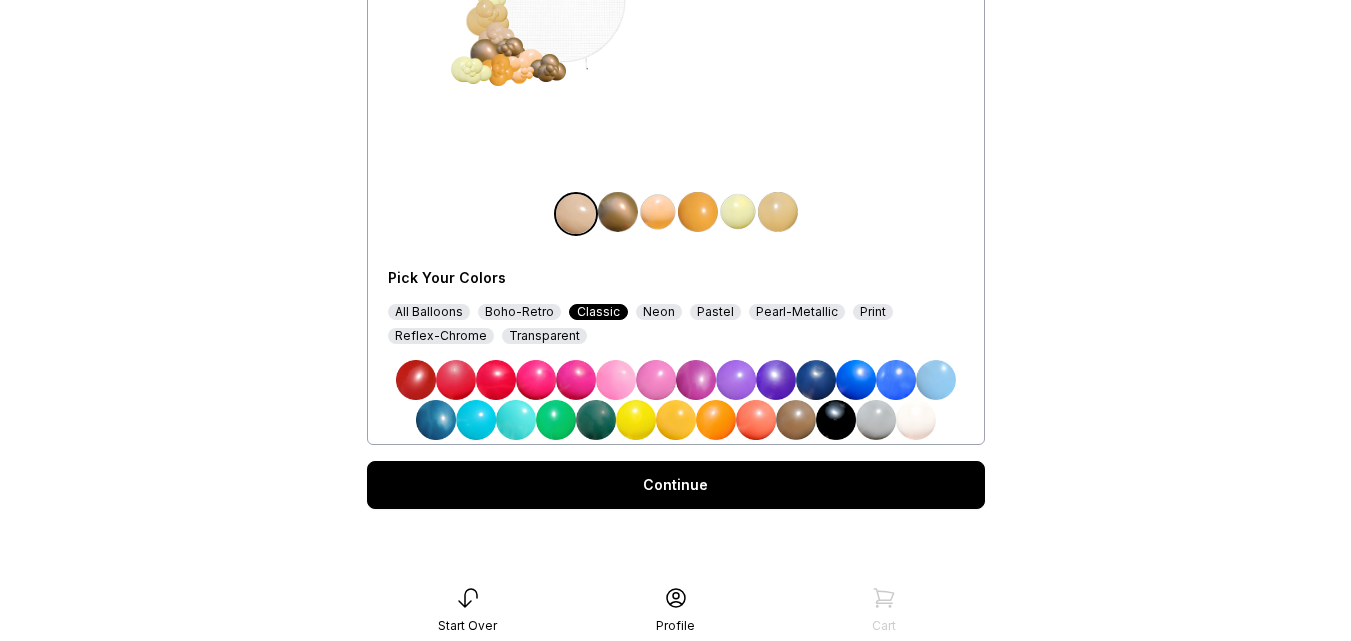 click on "Continue" at bounding box center (676, 485) 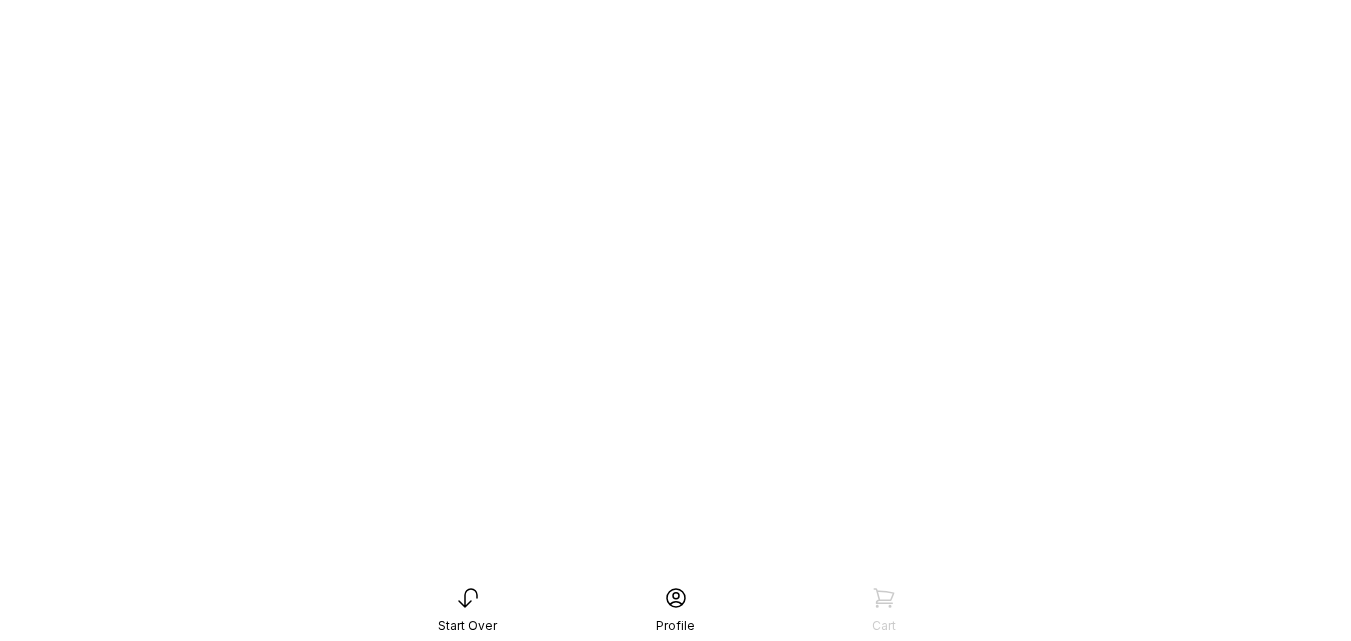 scroll, scrollTop: 0, scrollLeft: 0, axis: both 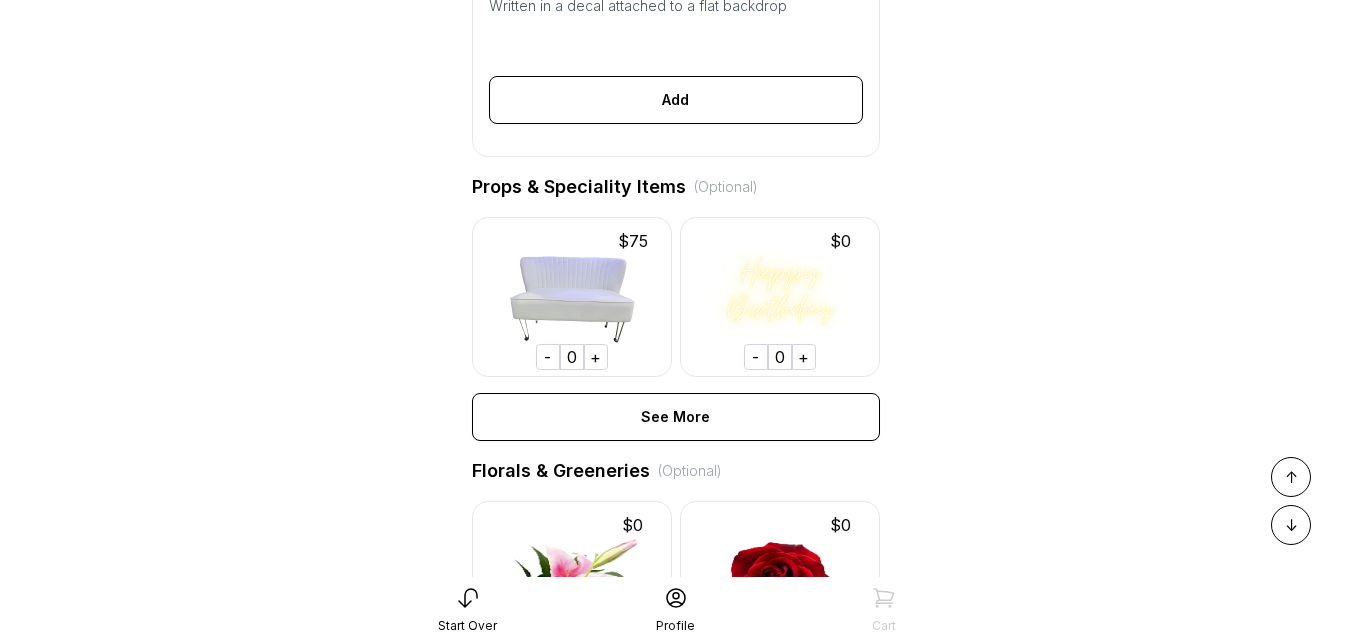 click on "Props & Speciality Items (Optional)" at bounding box center [676, 187] 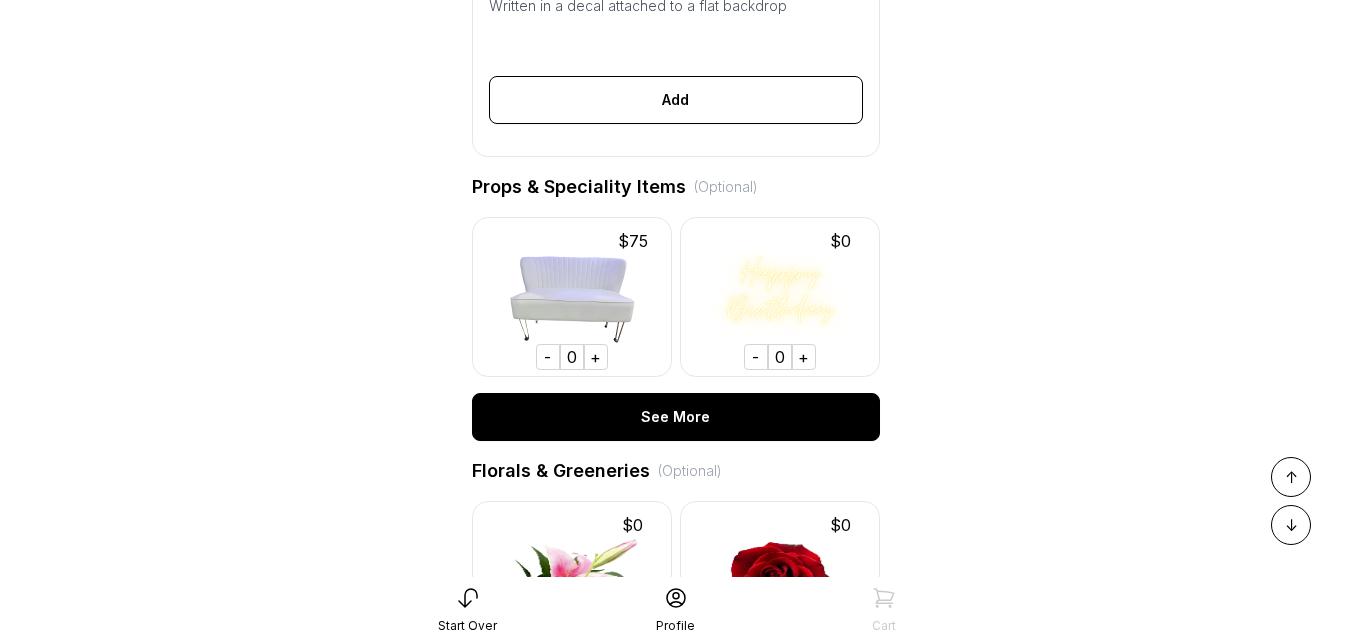 click on "See More" at bounding box center (676, 417) 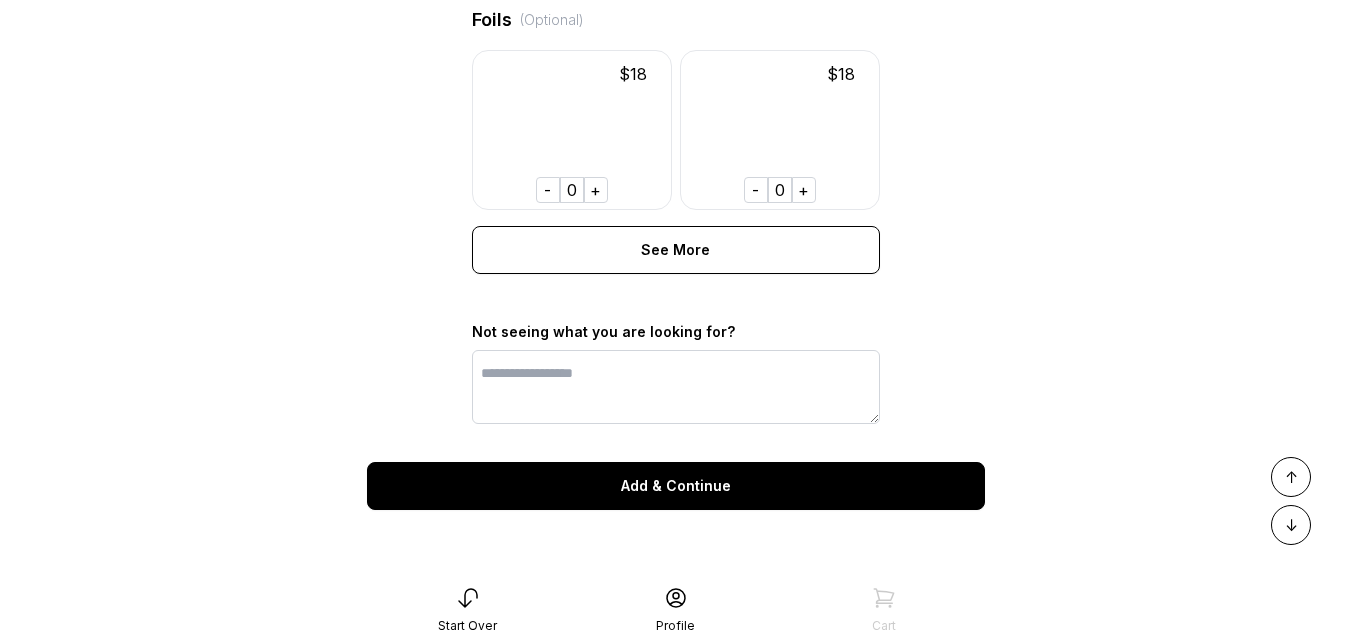 scroll, scrollTop: 3528, scrollLeft: 0, axis: vertical 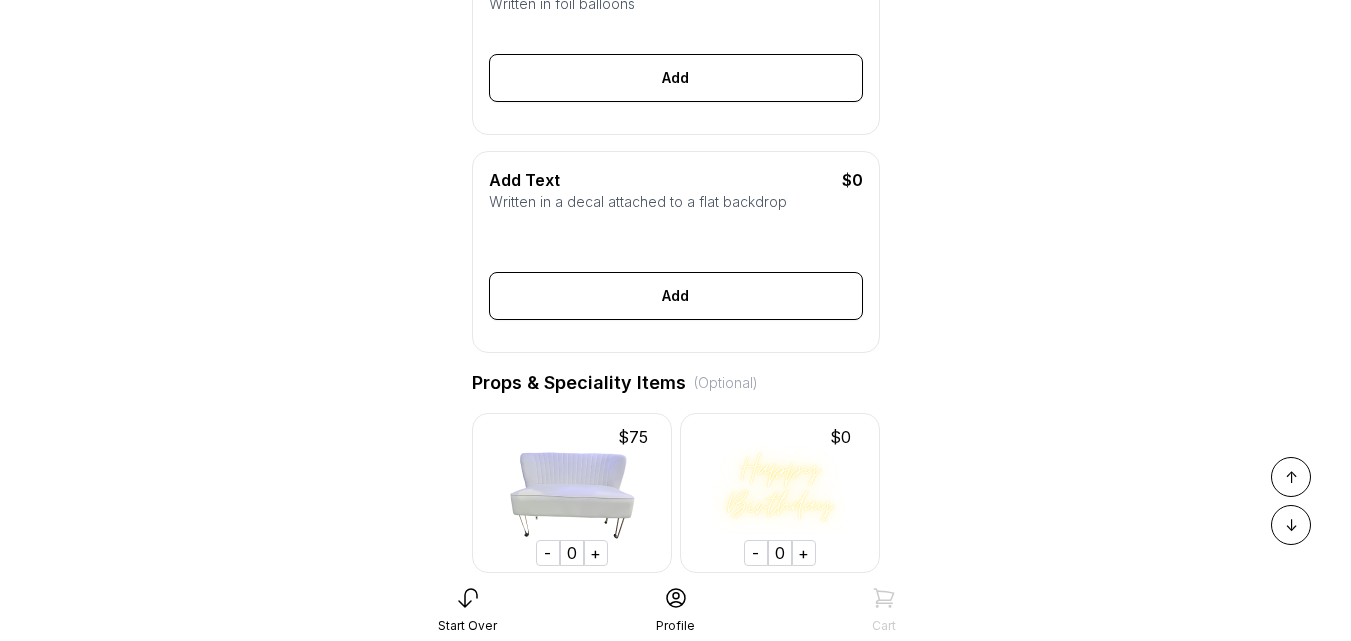 click on "Written in a decal attached to a flat backdrop" at bounding box center [676, 202] 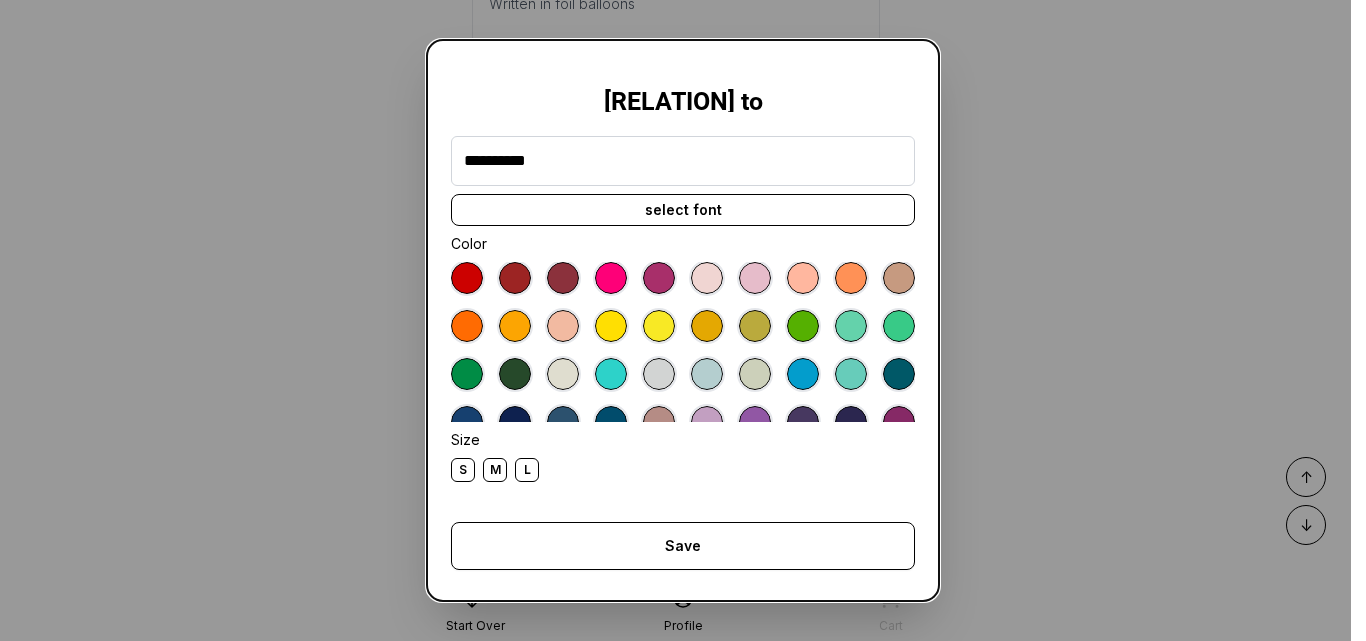 type on "*********" 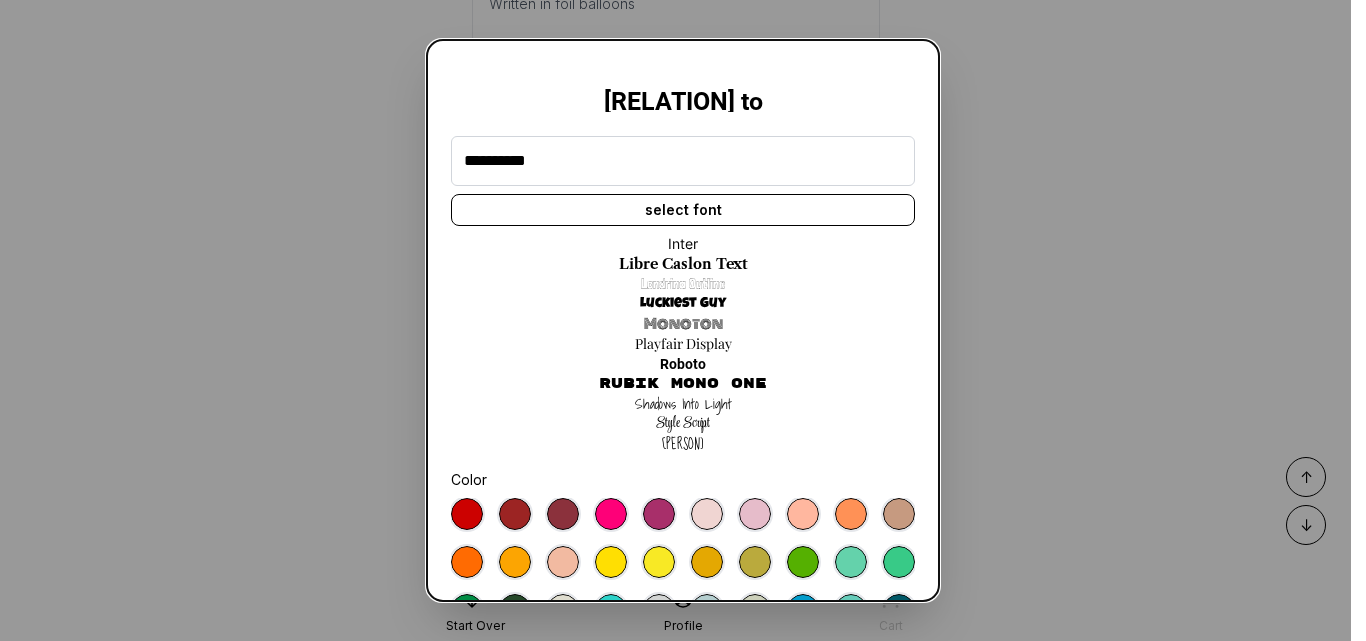click on "Style Script" at bounding box center (683, 424) 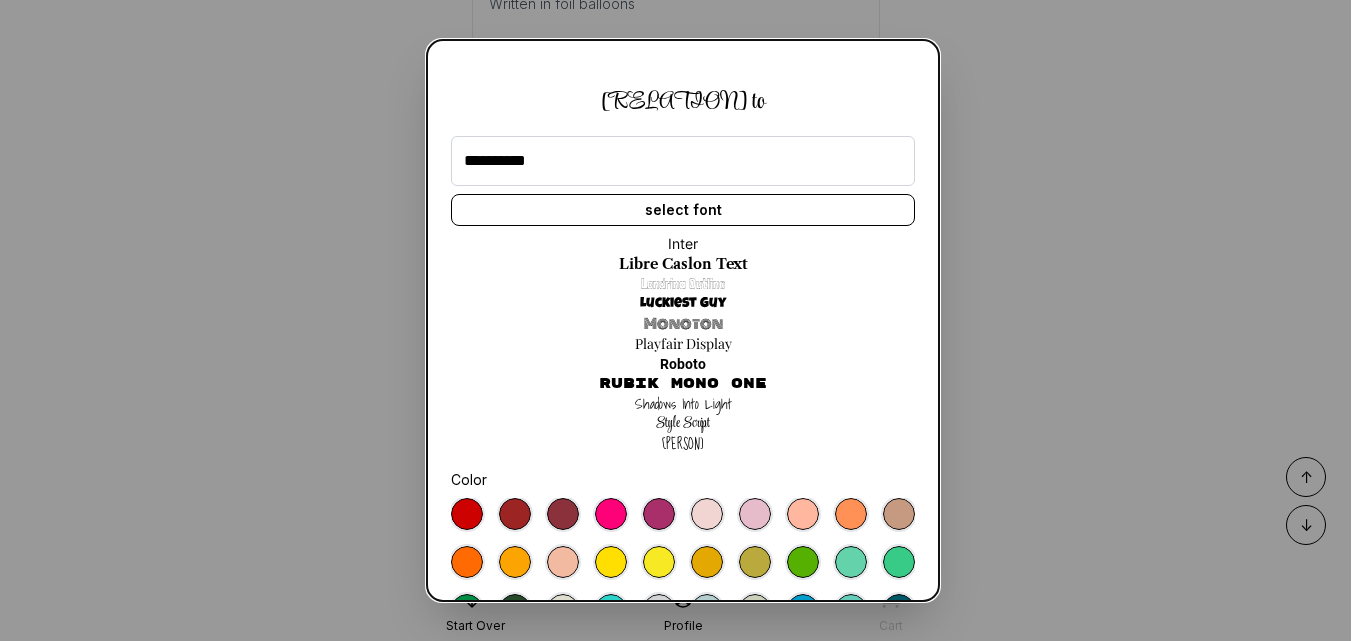 click at bounding box center [659, 562] 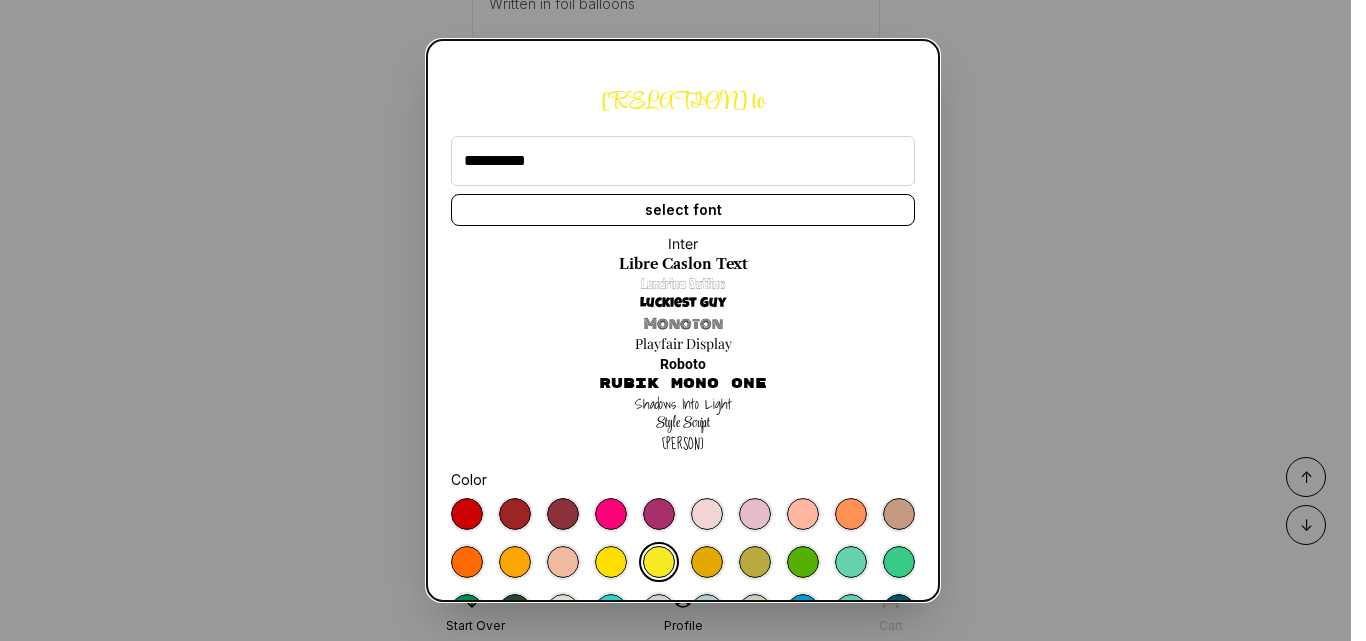 click at bounding box center (755, 562) 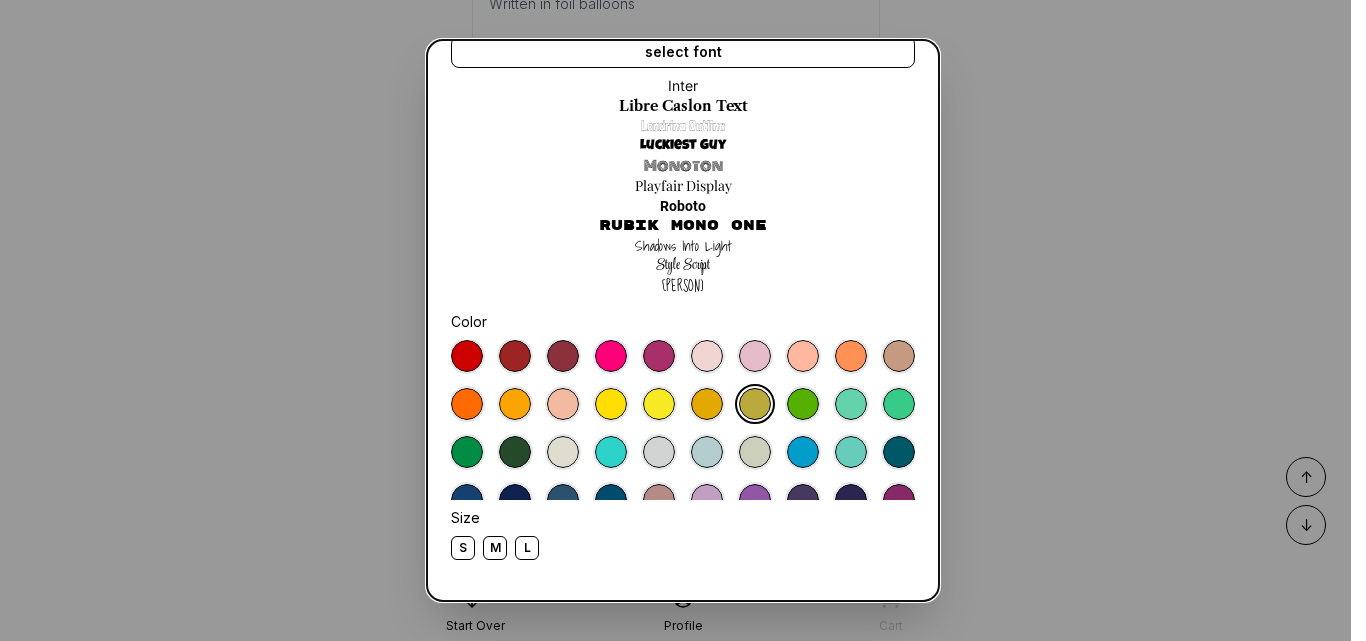 scroll, scrollTop: 245, scrollLeft: 0, axis: vertical 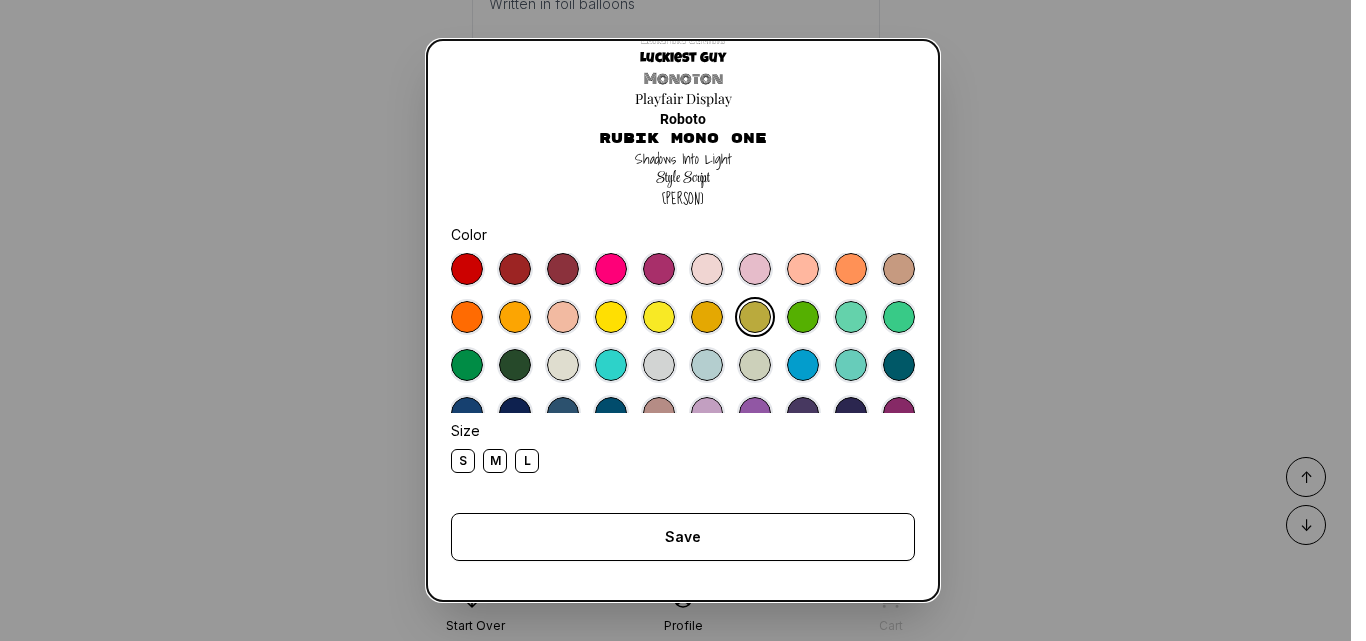 click on "M" at bounding box center [495, 461] 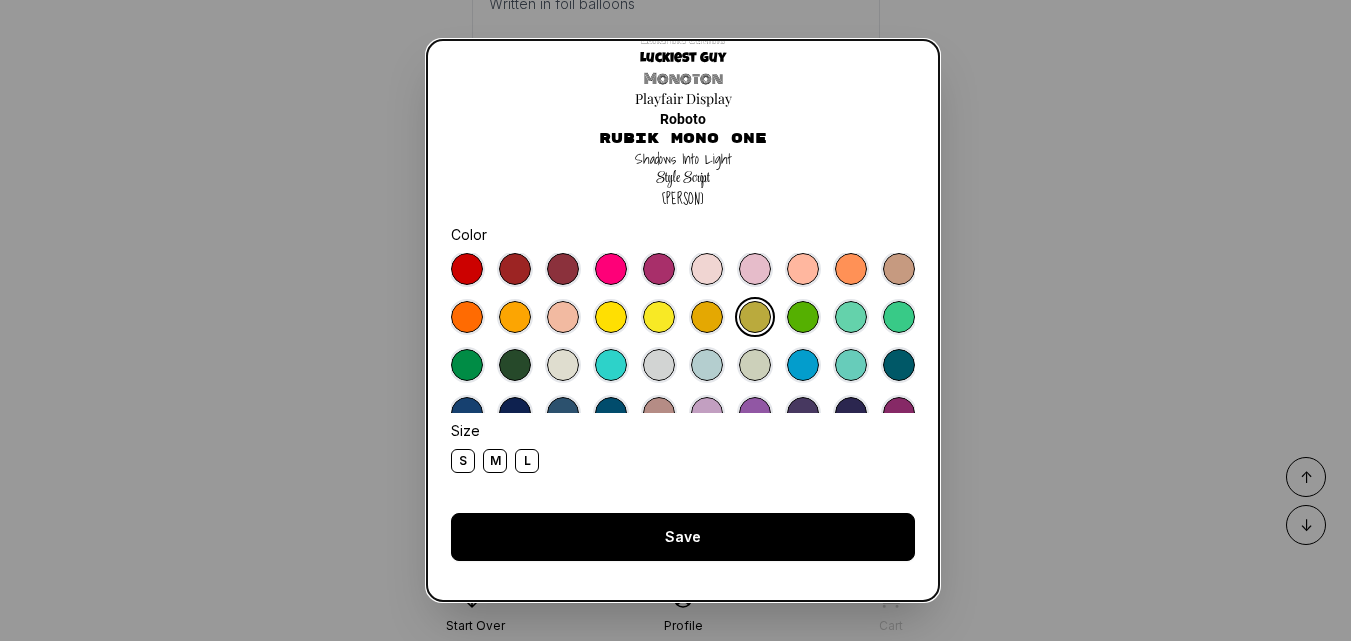 click on "Save" at bounding box center (683, 537) 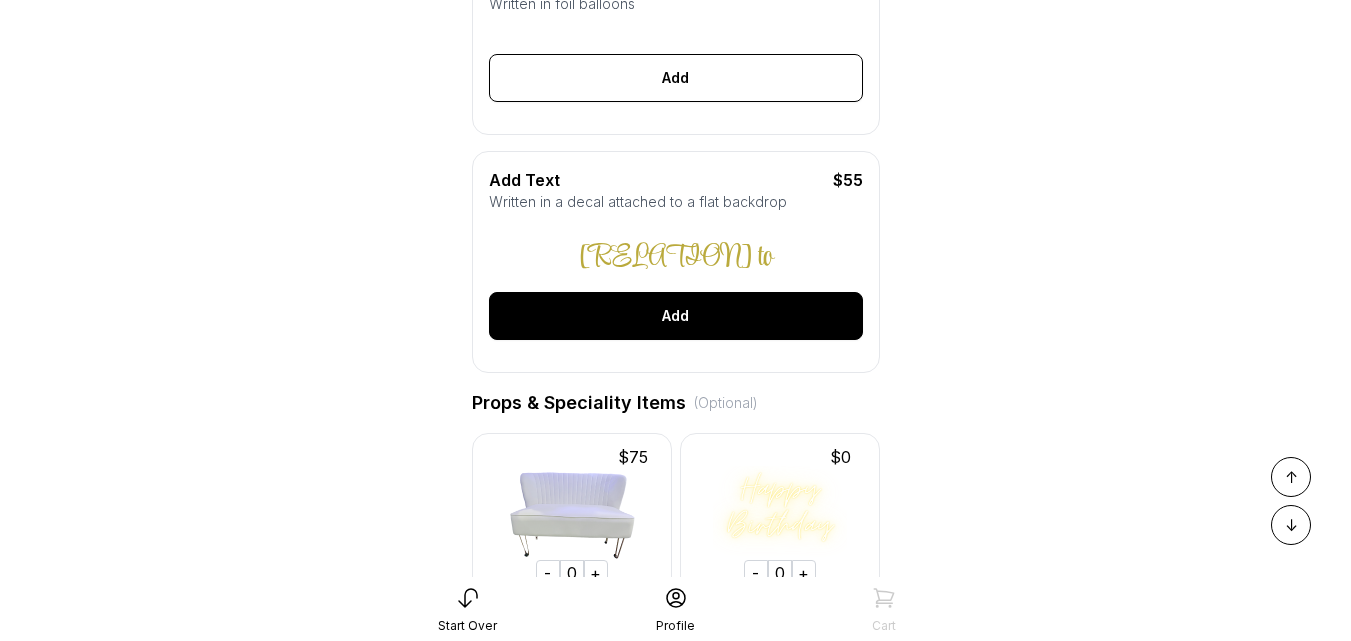 click on "Add" at bounding box center (676, 316) 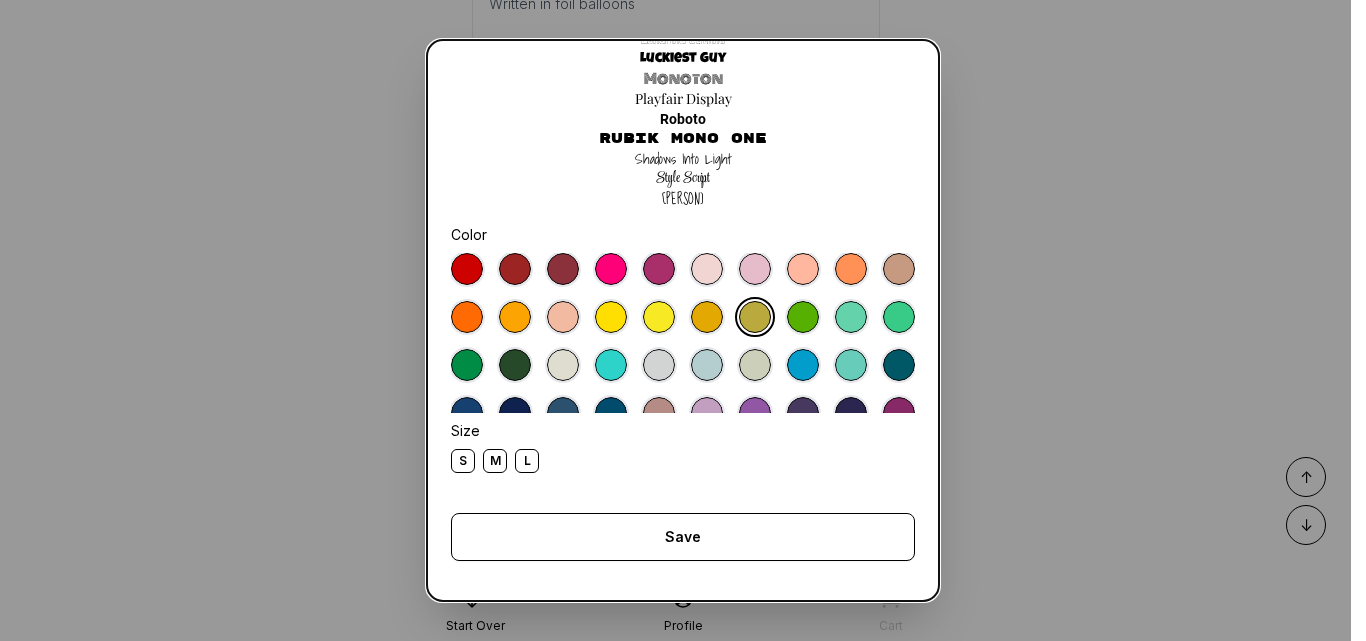 click on "Mother to  ********* select font Inter Libre Caslon Text Londrina Outline Luckiest Guy Monoton Playfair Display Roboto Rubik Mono One Shadows Into Light Style Script Sue Ellen Francisco Color Size S M L Save Close" at bounding box center (683, 320) 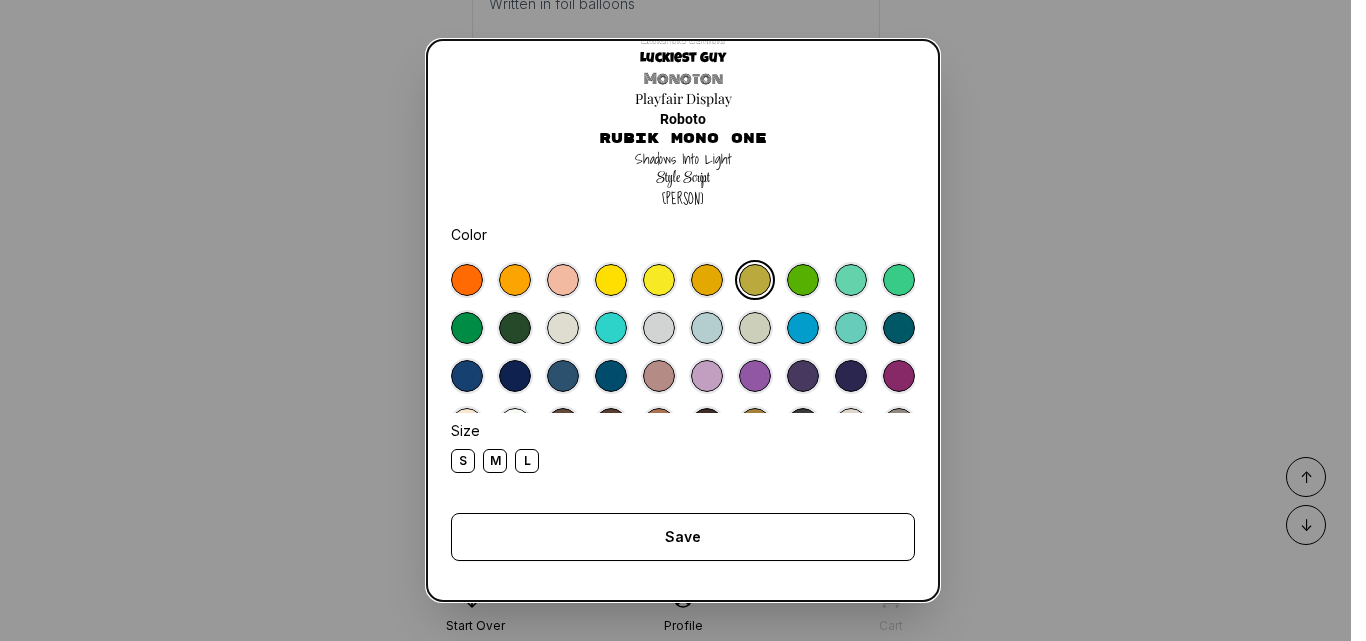 scroll, scrollTop: 0, scrollLeft: 0, axis: both 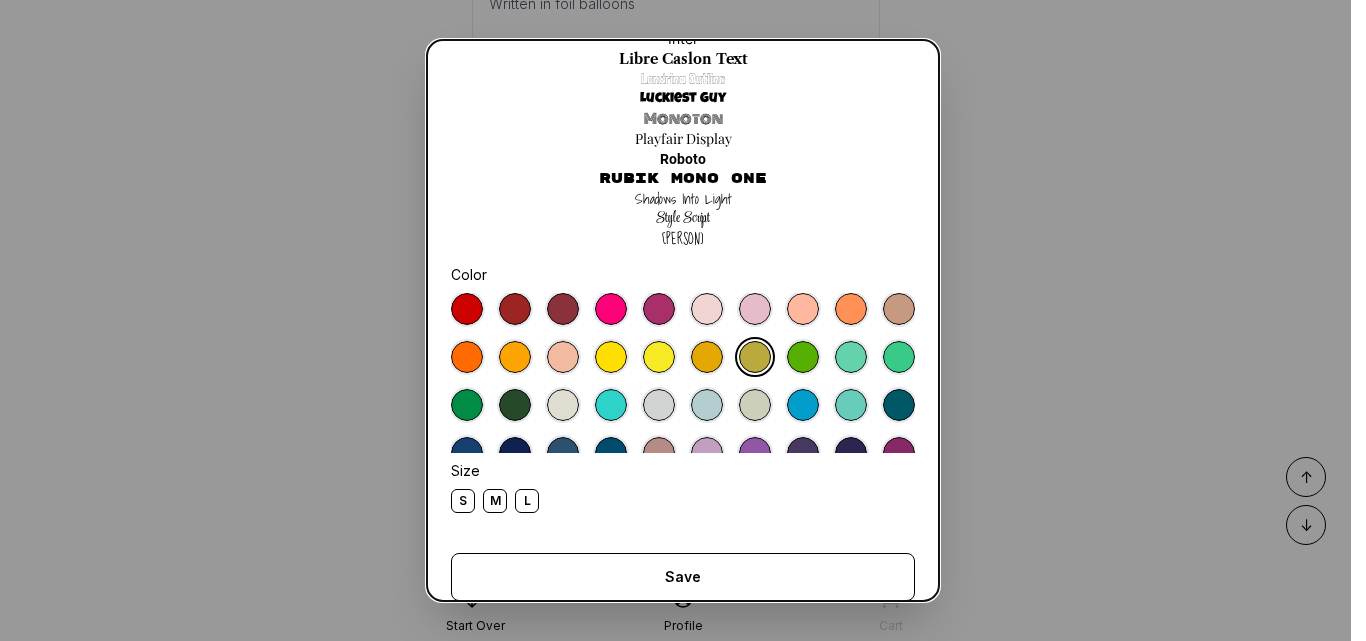 click on "Mother to  ********* select font Inter Libre Caslon Text Londrina Outline Luckiest Guy Monoton Playfair Display Roboto Rubik Mono One Shadows Into Light Style Script Sue Ellen Francisco Color Size S M L Save Close" at bounding box center [683, 320] 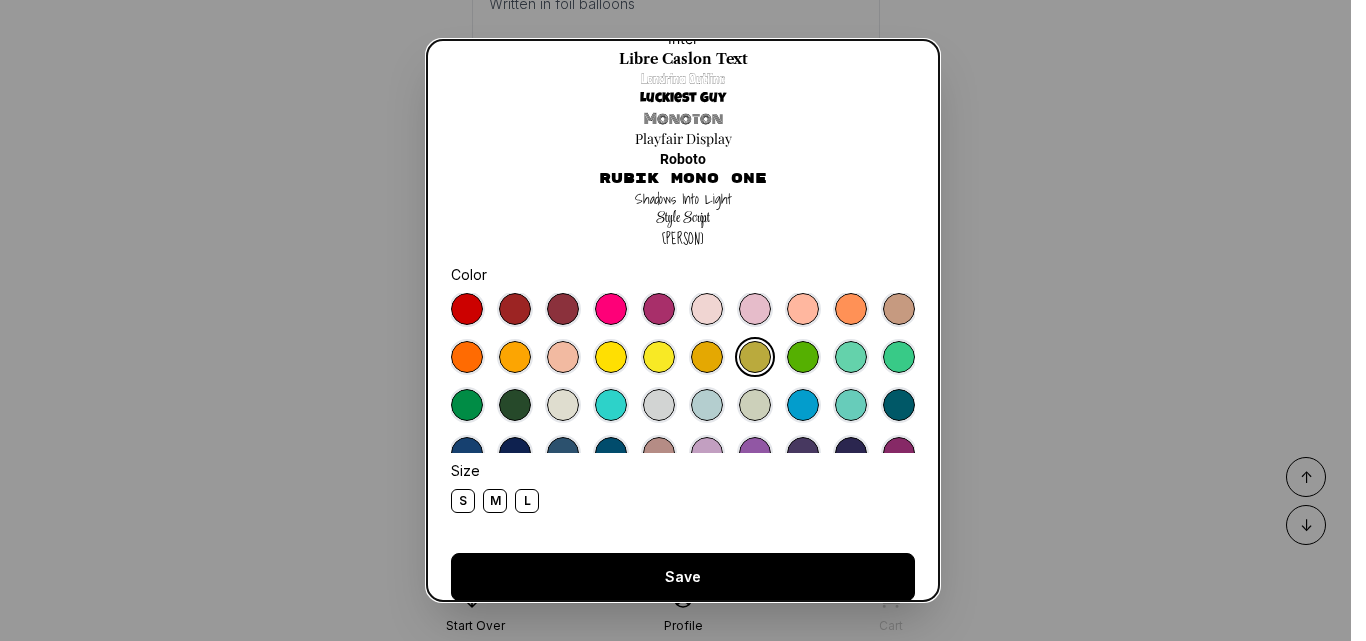 click on "Save" at bounding box center (683, 577) 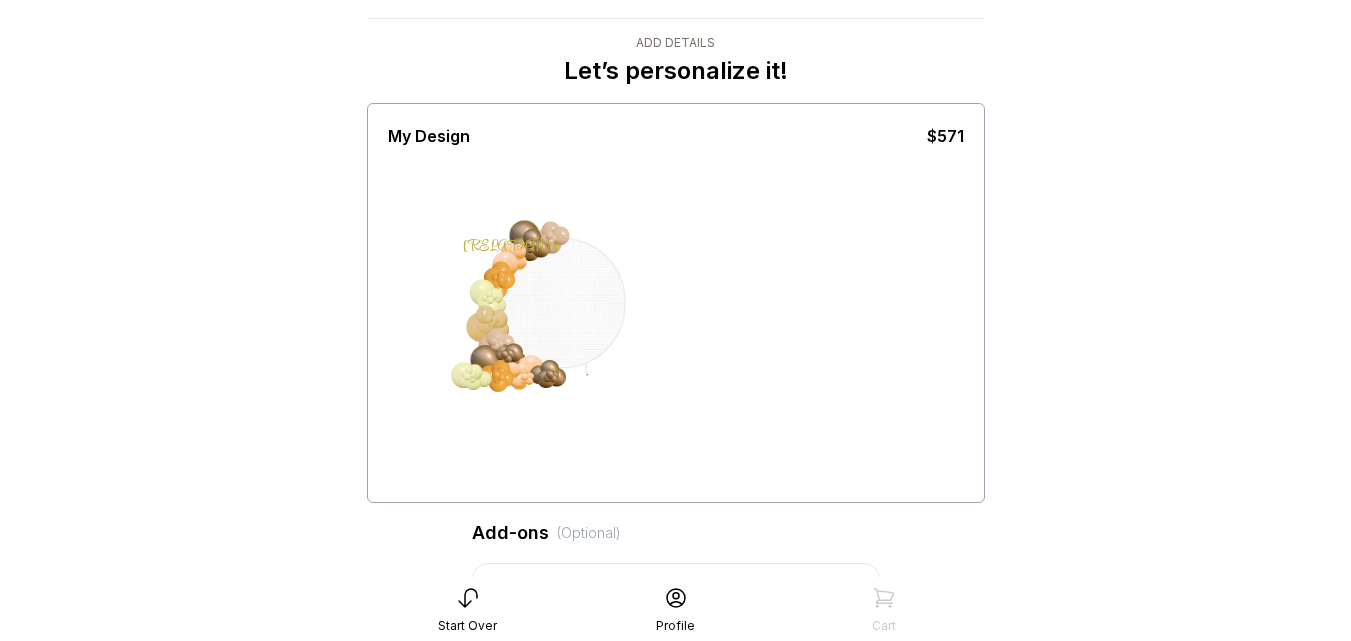 scroll, scrollTop: 0, scrollLeft: 0, axis: both 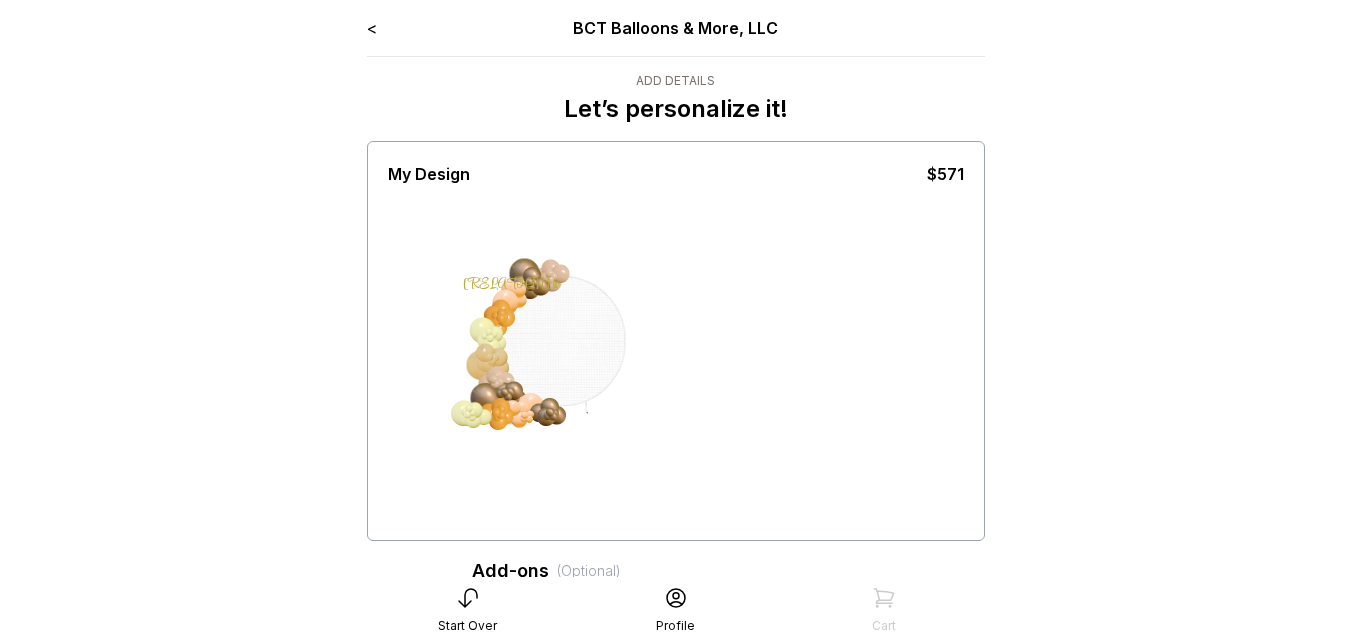 click on "Mother to" at bounding box center (511, 285) 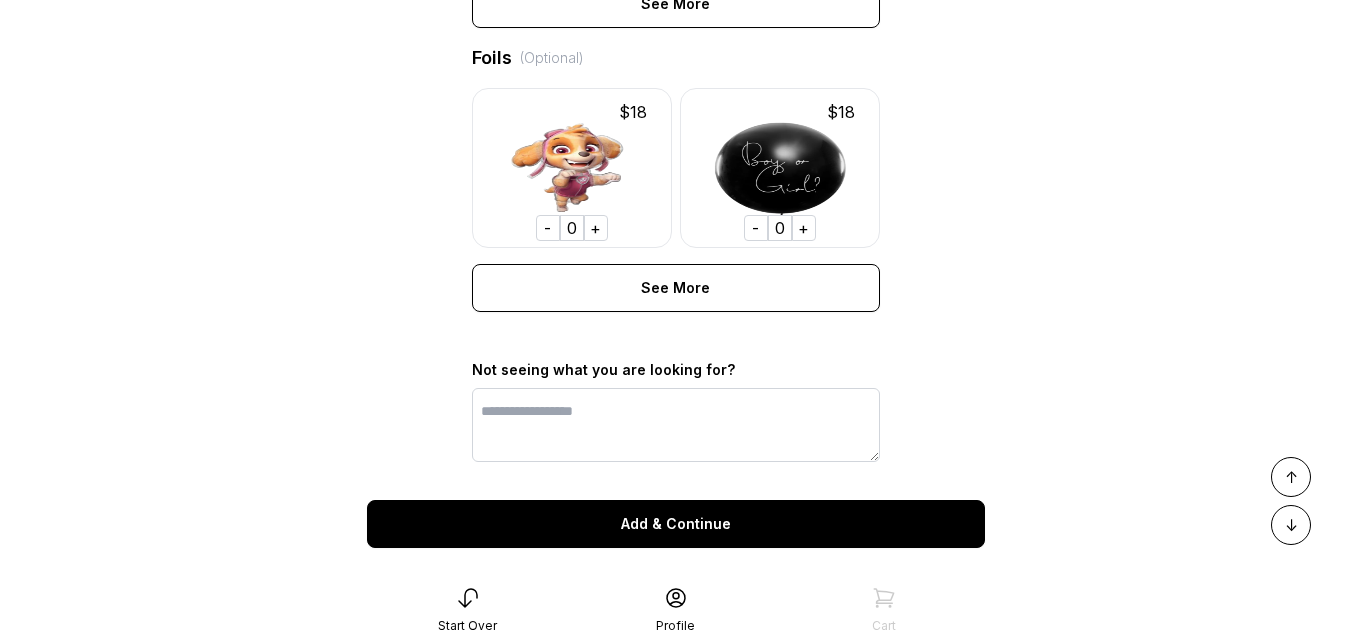 scroll, scrollTop: 3548, scrollLeft: 0, axis: vertical 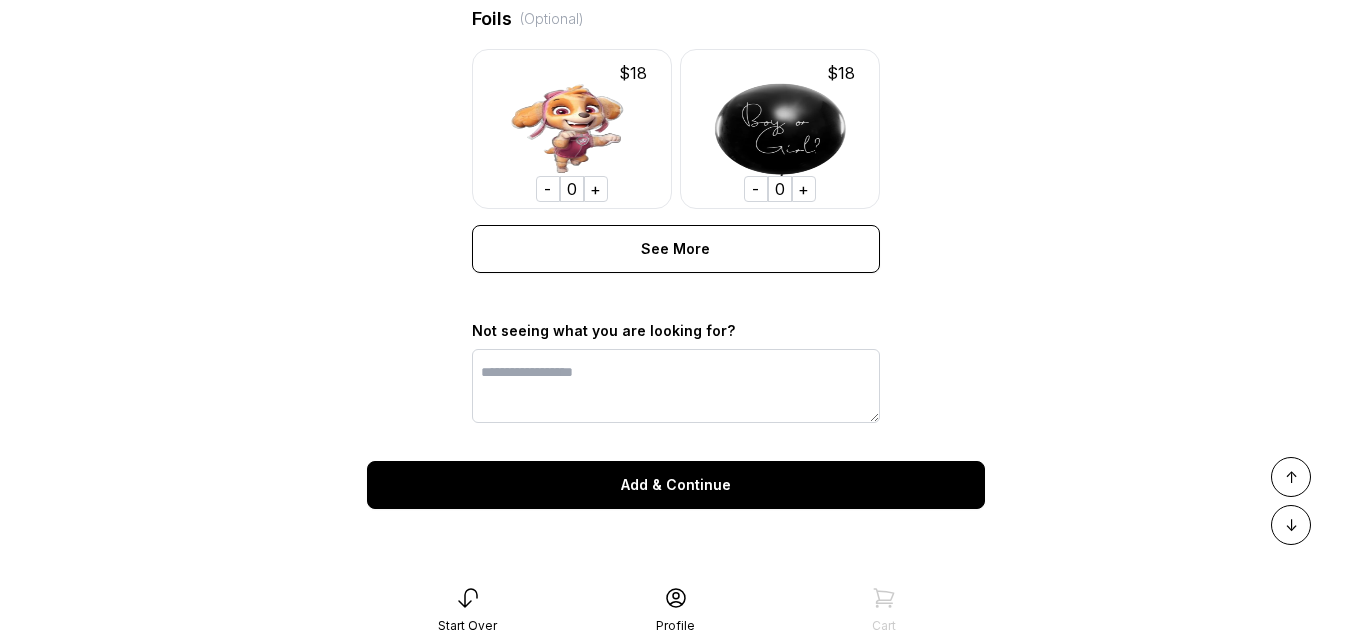 click on "Add & Continue" at bounding box center (676, 485) 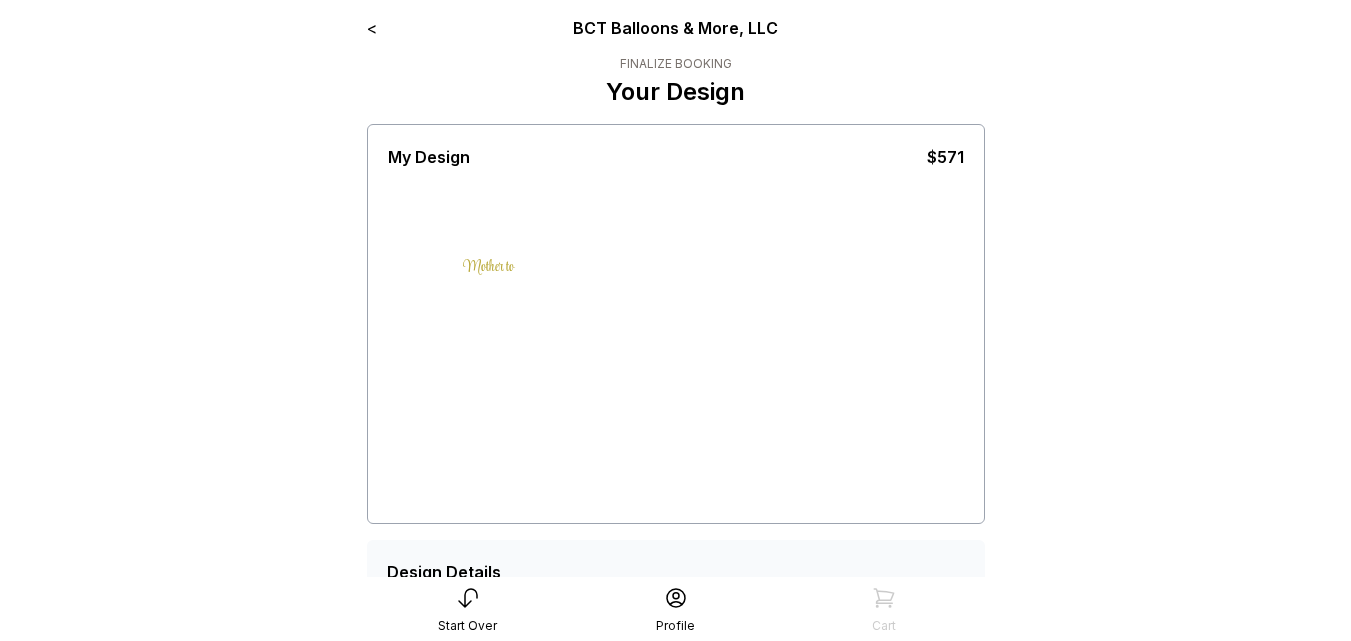 scroll, scrollTop: 0, scrollLeft: 0, axis: both 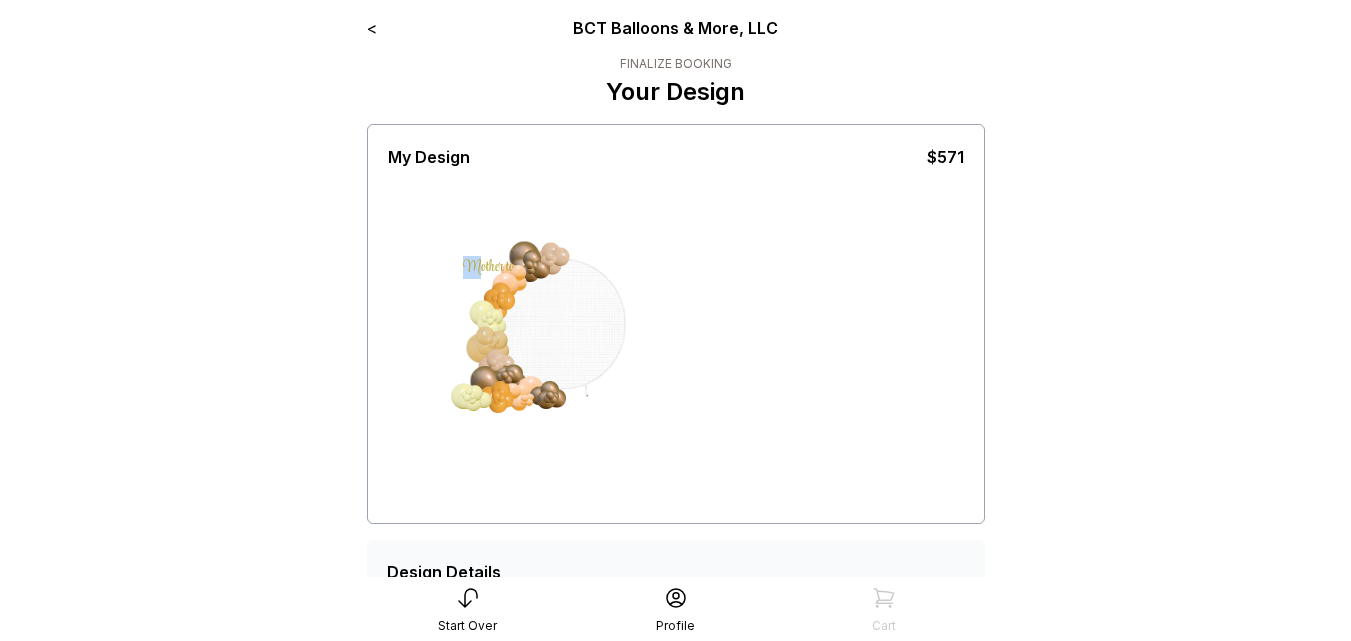 drag, startPoint x: 477, startPoint y: 261, endPoint x: 585, endPoint y: 296, distance: 113.52973 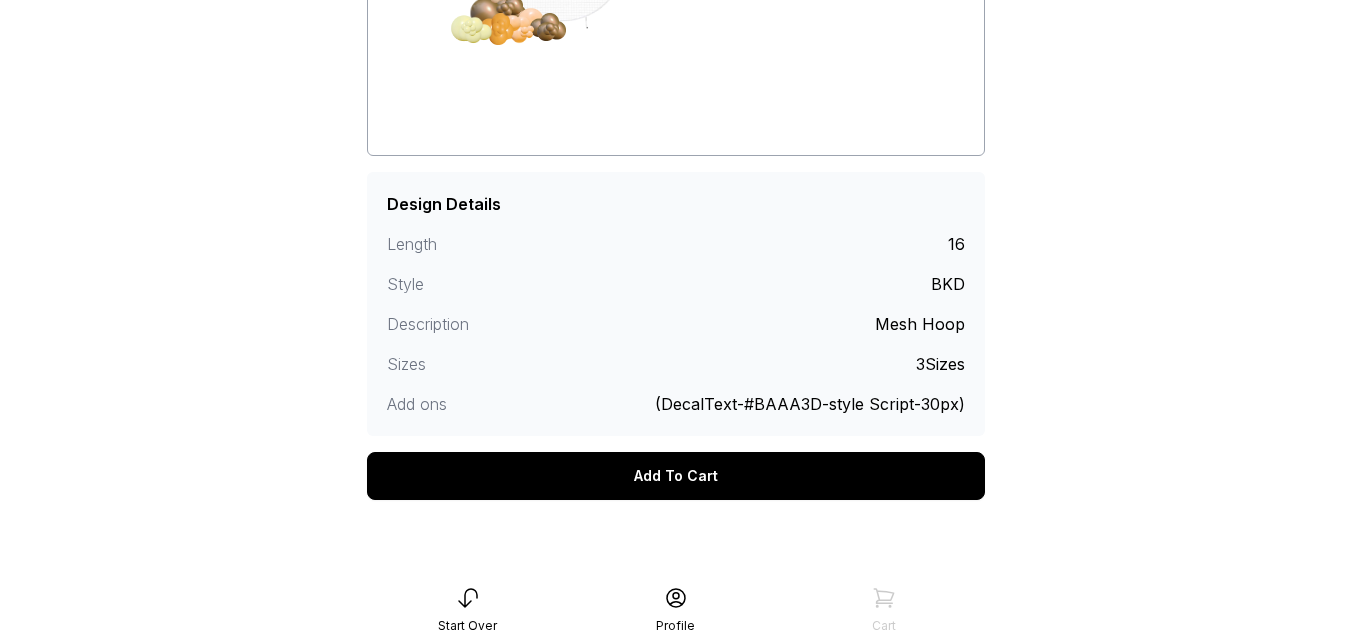 scroll, scrollTop: 383, scrollLeft: 0, axis: vertical 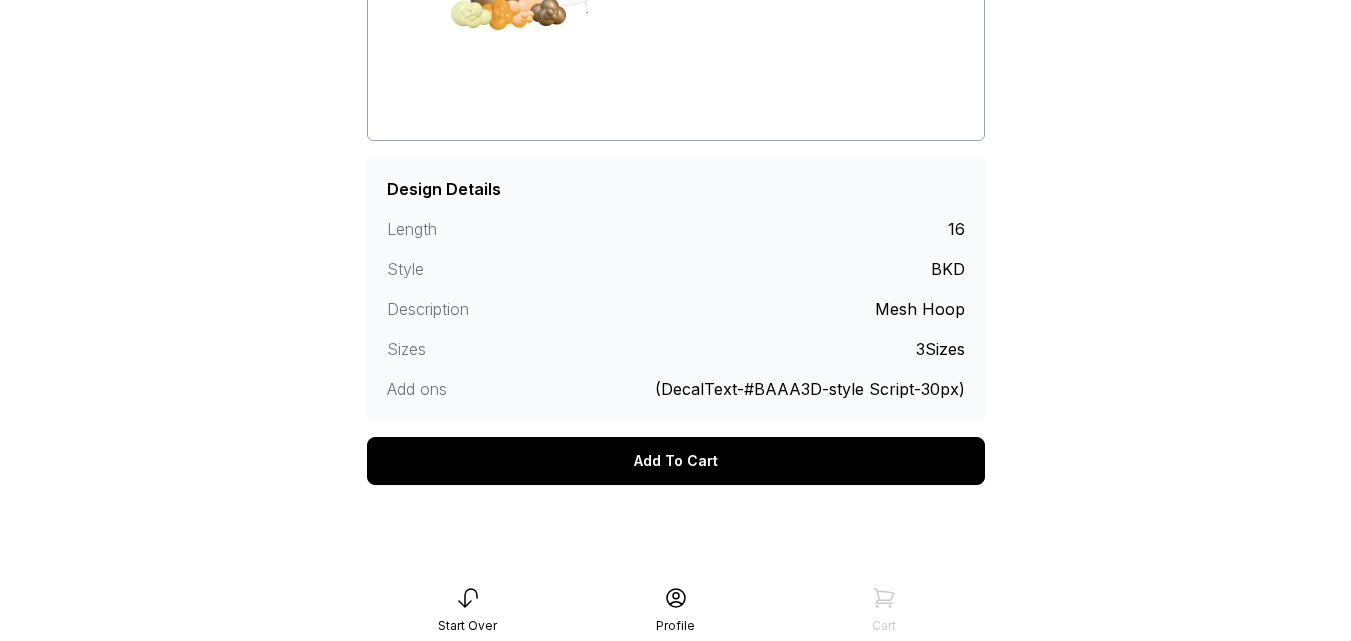 click on "Add To Cart" at bounding box center (676, 461) 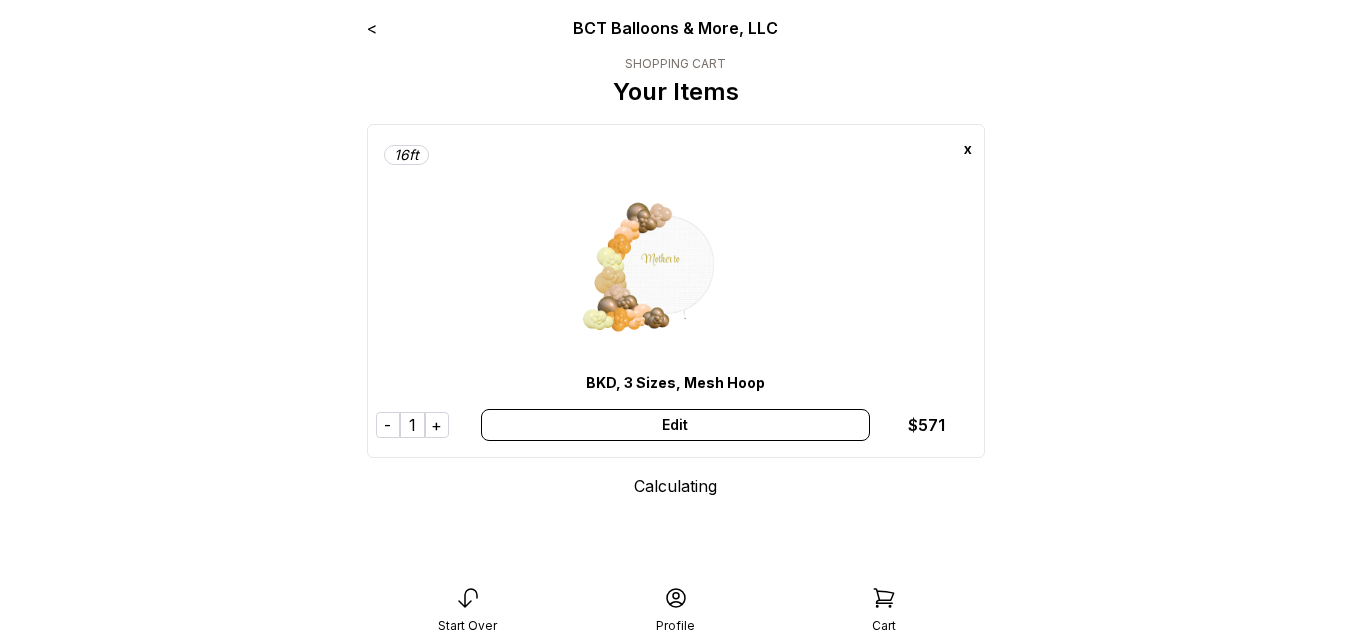 scroll, scrollTop: 0, scrollLeft: 0, axis: both 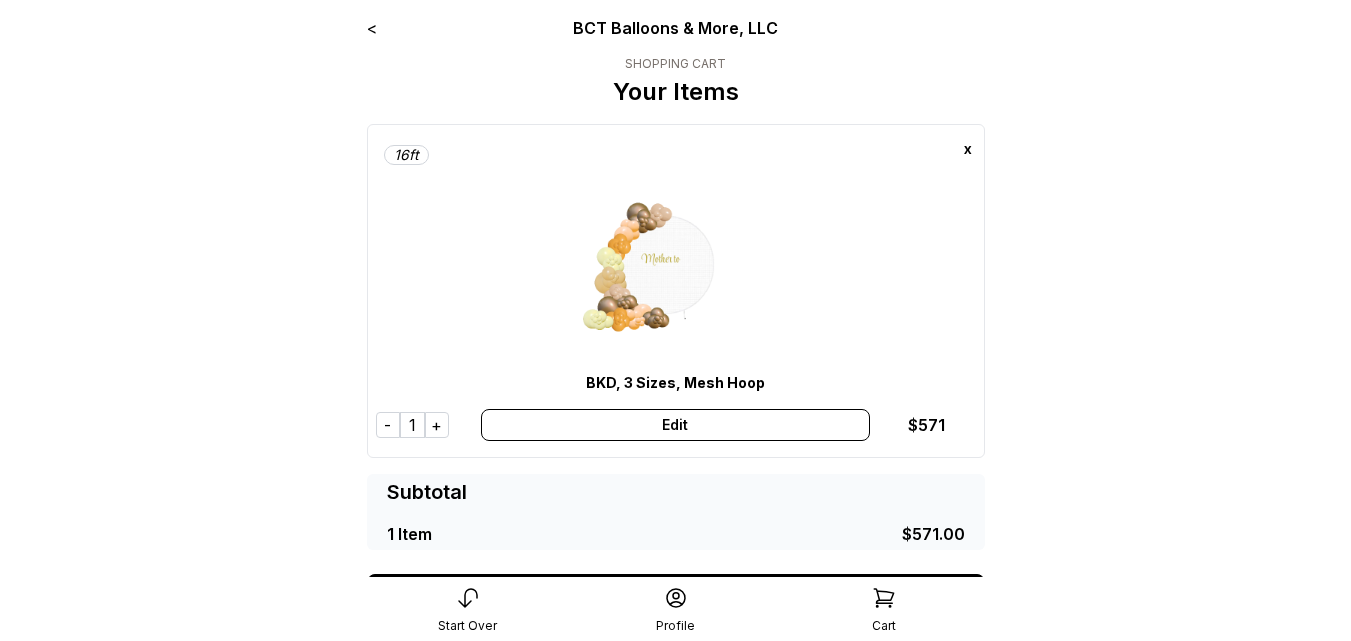 click on "Edit" at bounding box center (675, 425) 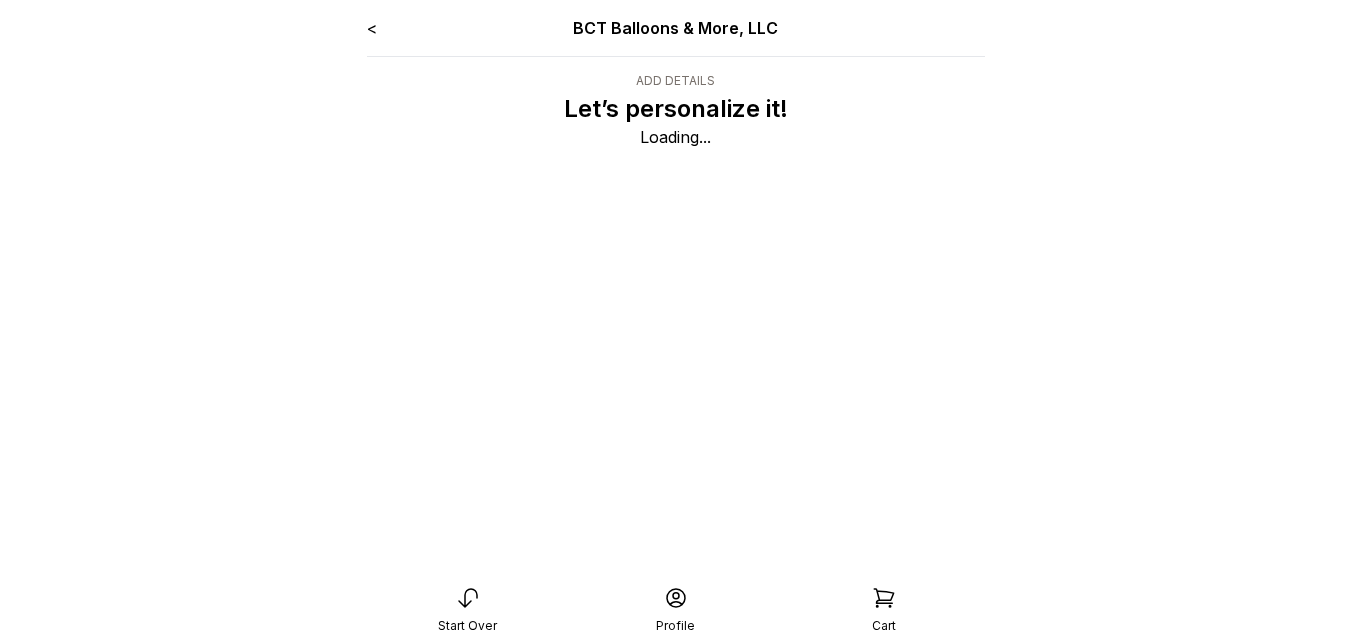 scroll, scrollTop: 0, scrollLeft: 0, axis: both 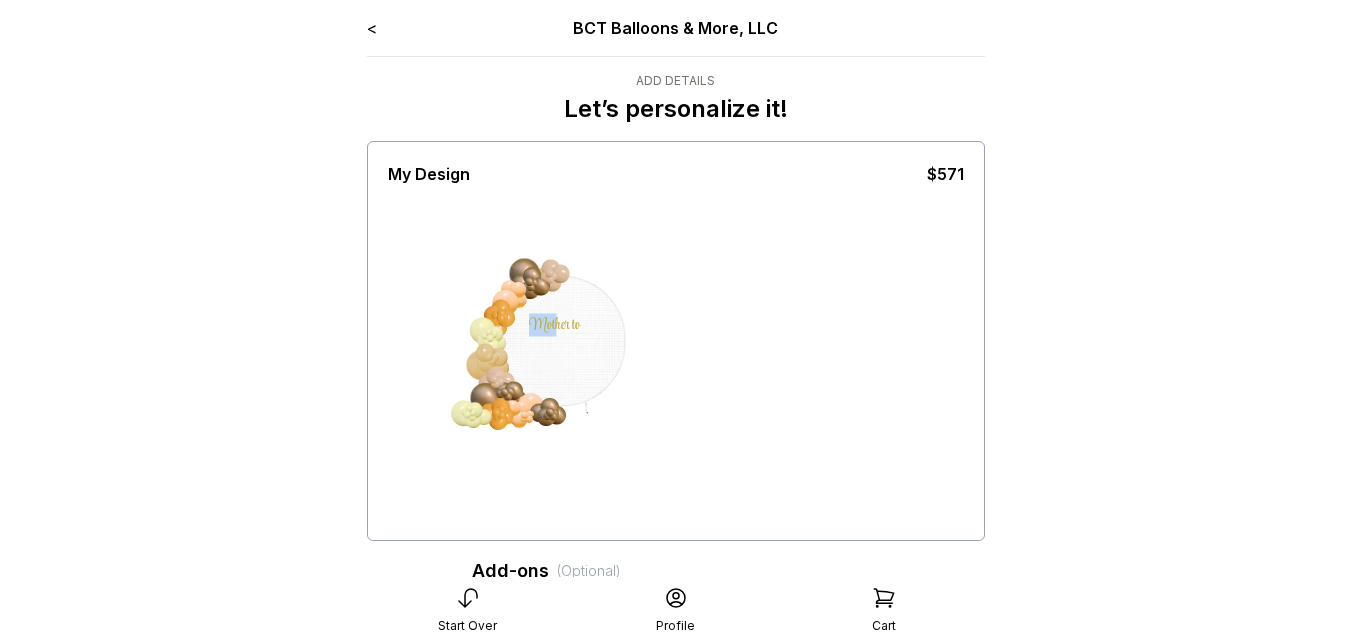 drag, startPoint x: 492, startPoint y: 286, endPoint x: 624, endPoint y: 367, distance: 154.87091 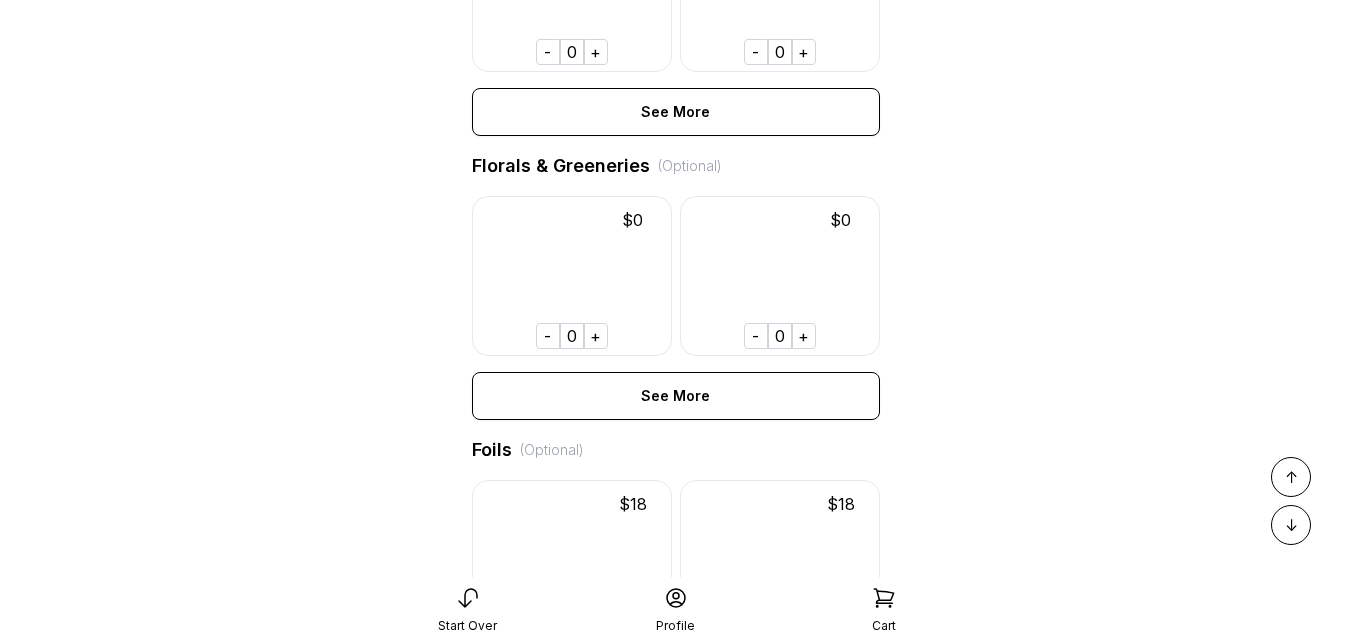 scroll, scrollTop: 1171, scrollLeft: 0, axis: vertical 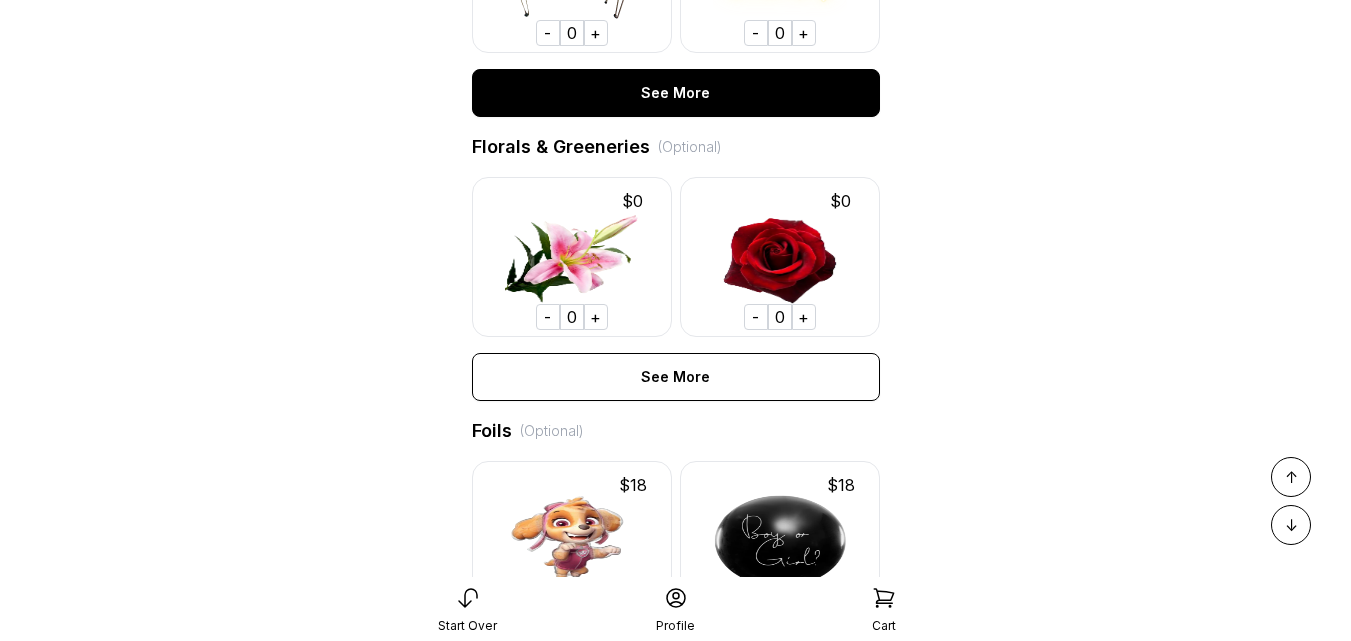 click on "See More" at bounding box center (676, 93) 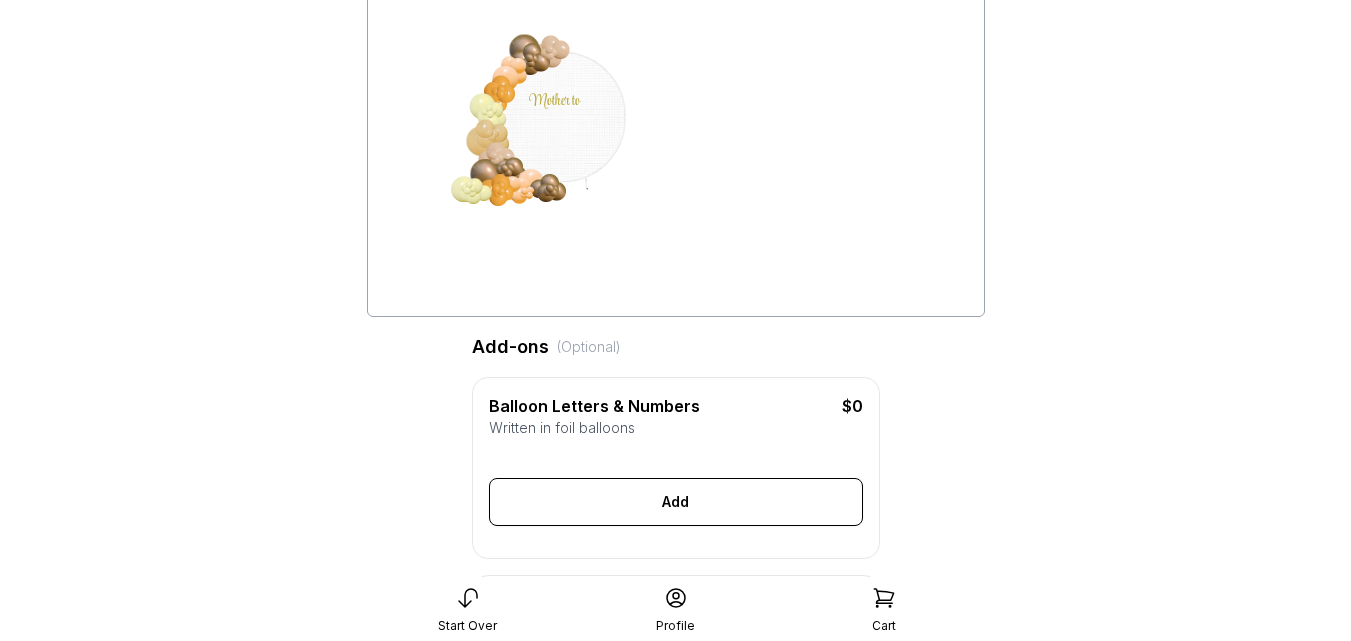 scroll, scrollTop: 0, scrollLeft: 0, axis: both 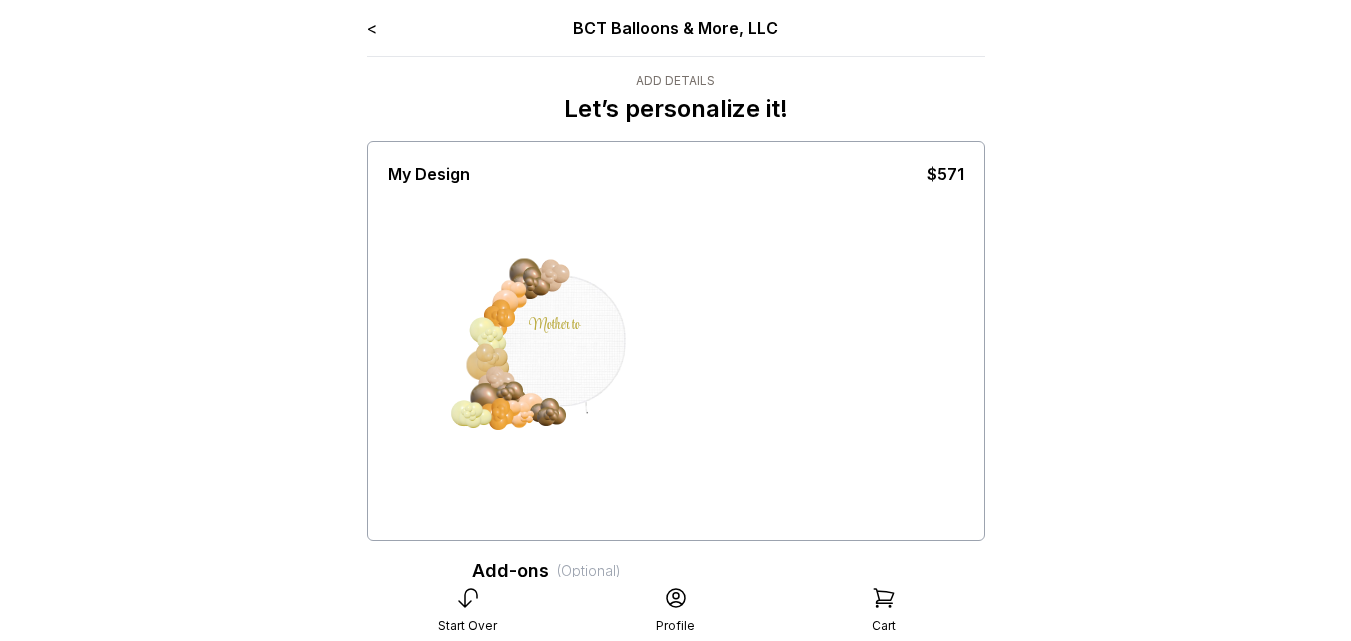 click at bounding box center (545, 277) 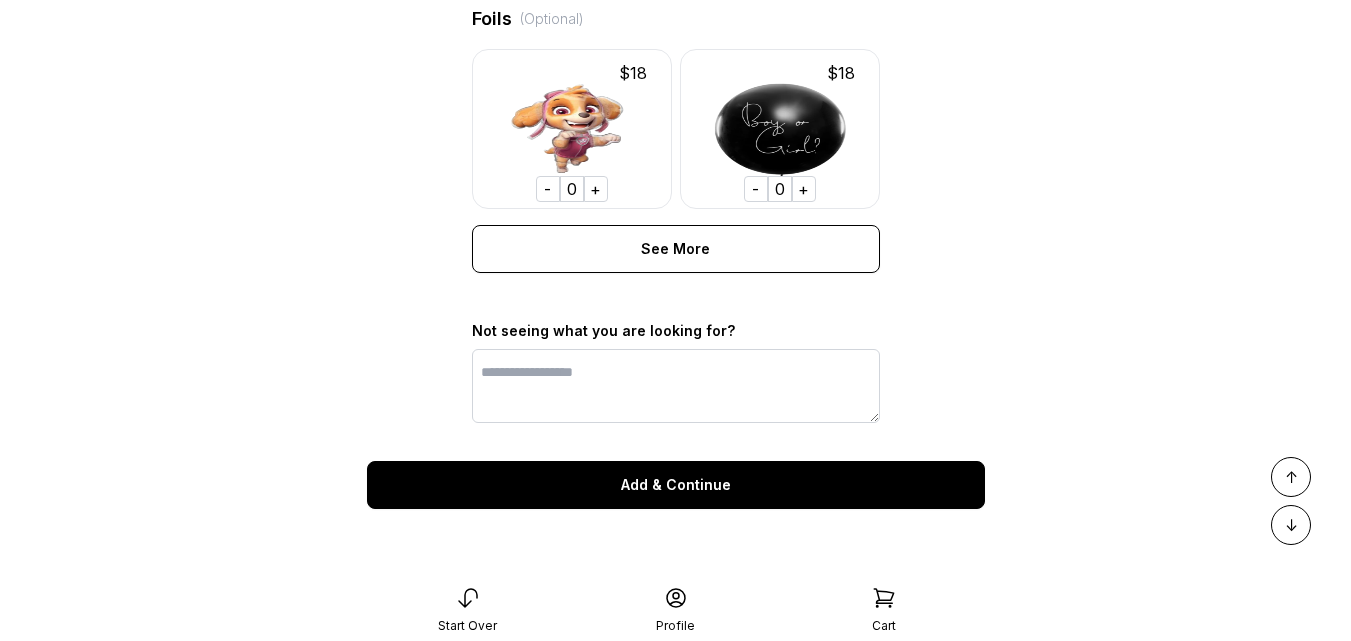 scroll, scrollTop: 3528, scrollLeft: 0, axis: vertical 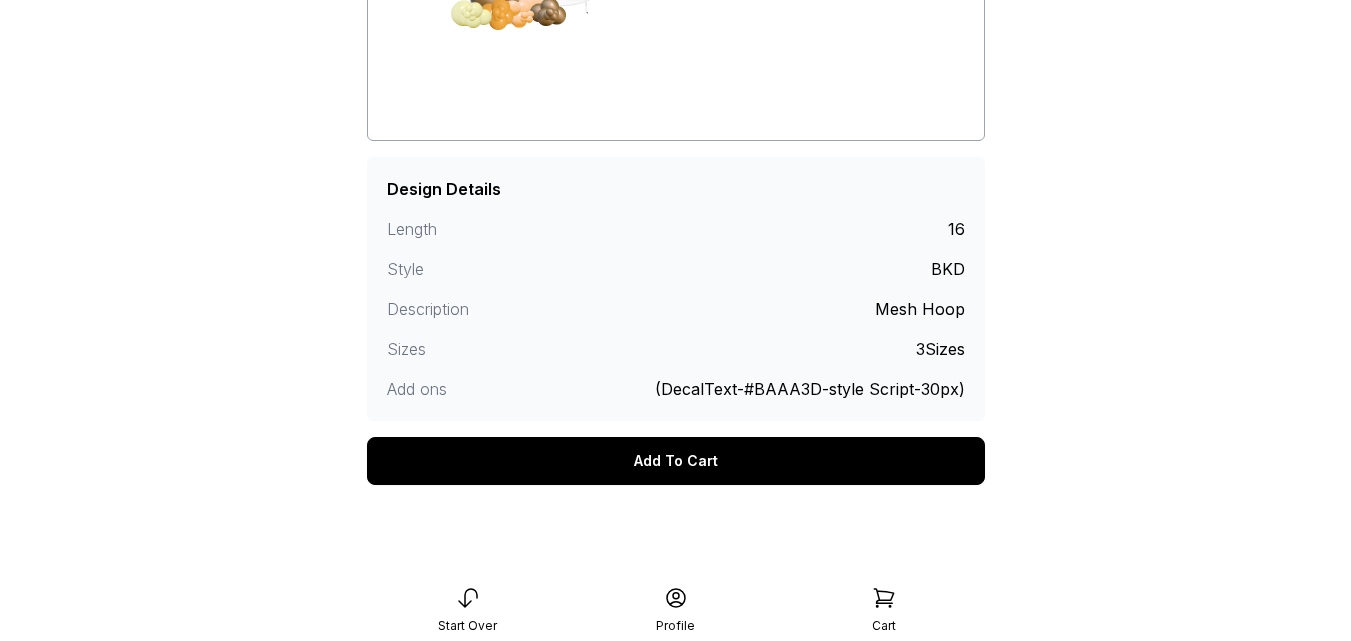 click on "Add To Cart" at bounding box center (676, 461) 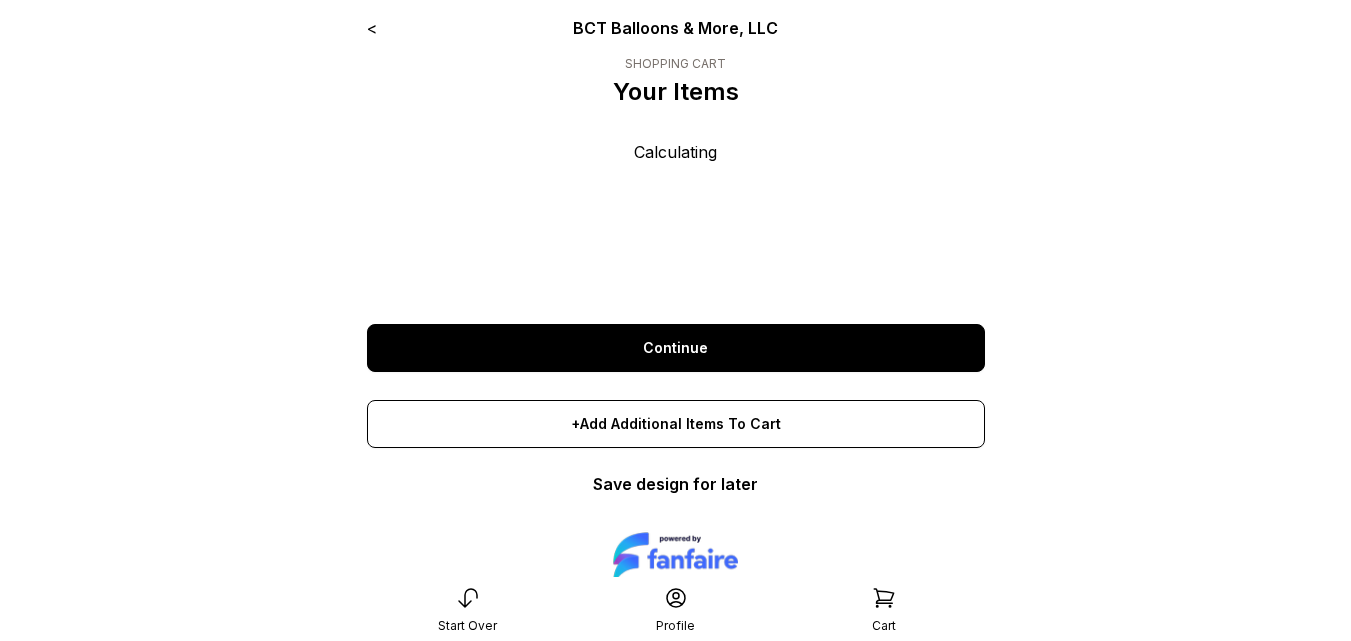 scroll, scrollTop: 0, scrollLeft: 0, axis: both 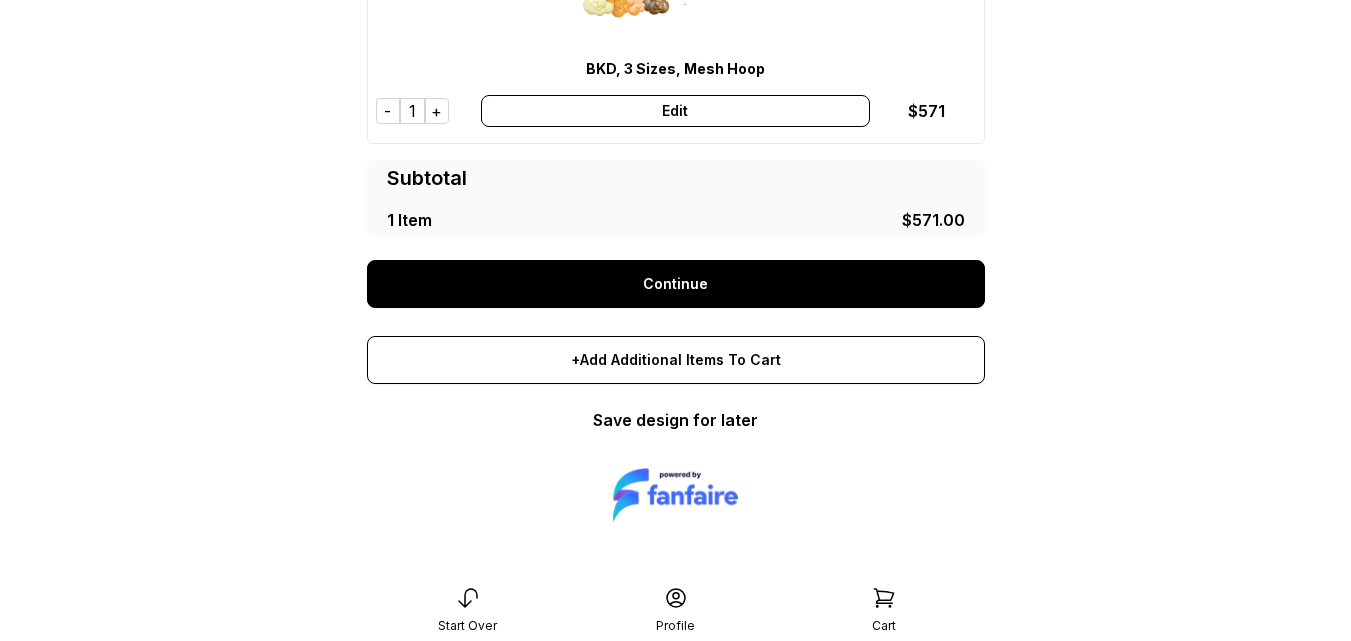 click on "Save design for later" at bounding box center (675, 420) 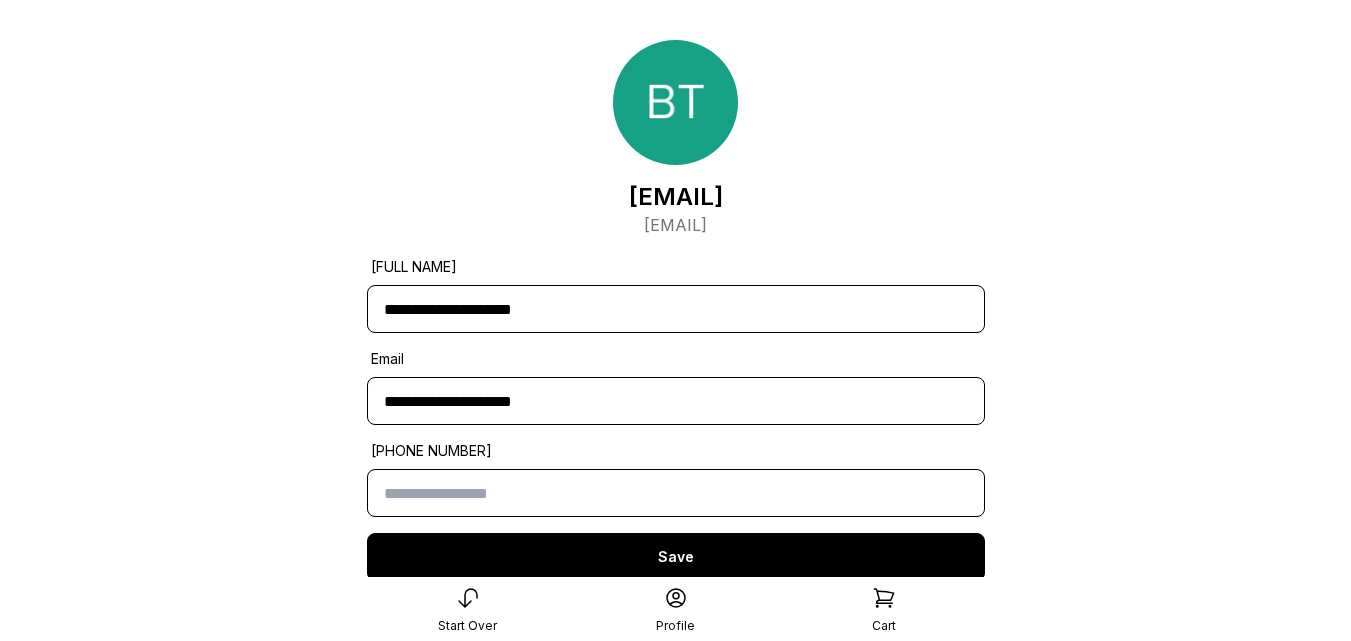 scroll, scrollTop: 0, scrollLeft: 0, axis: both 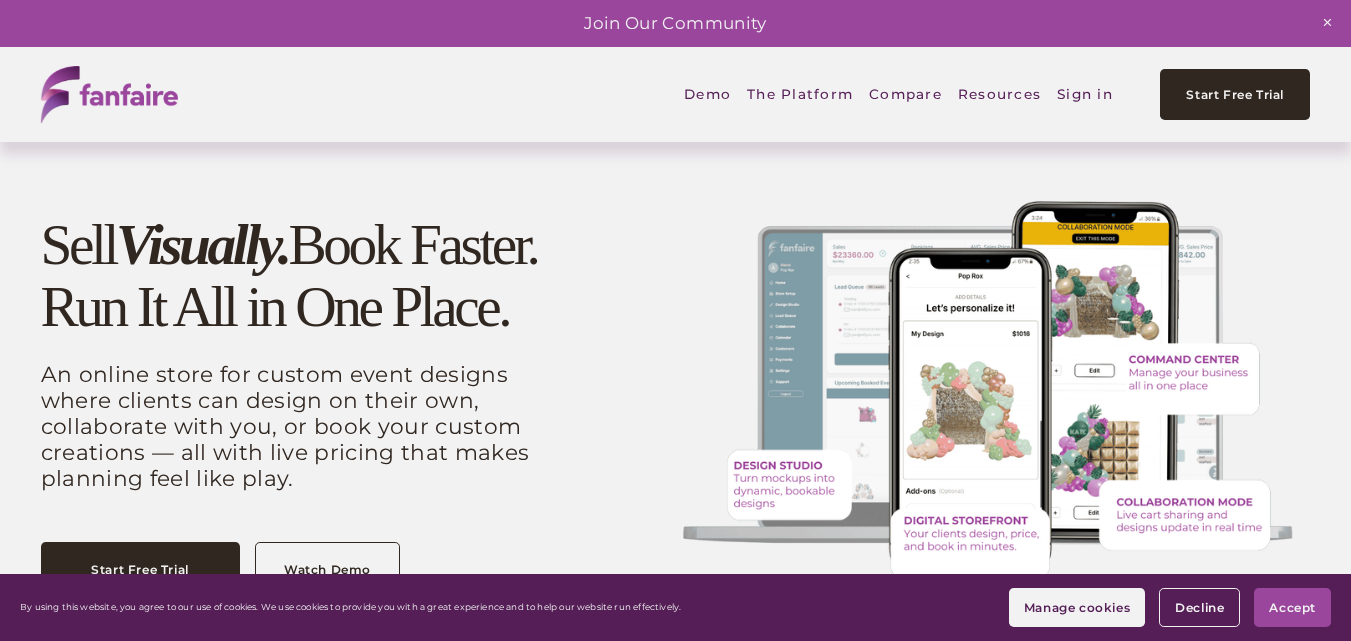 click on "Sign in" at bounding box center (1085, 94) 